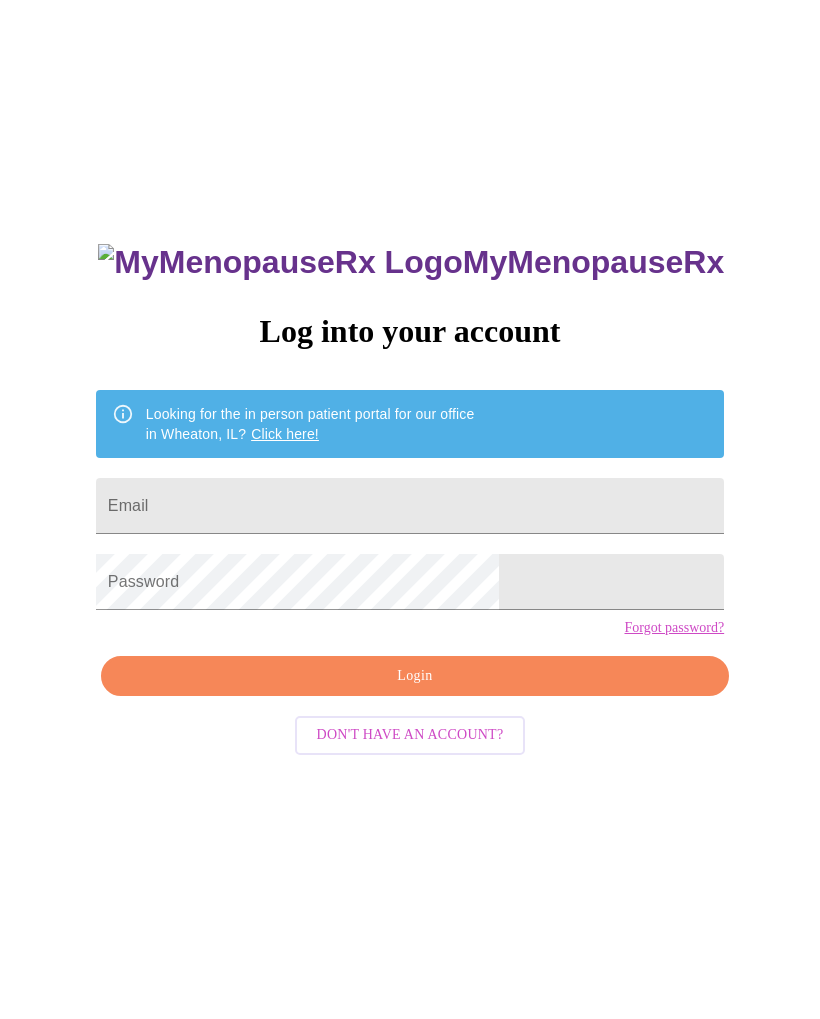 scroll, scrollTop: 0, scrollLeft: 0, axis: both 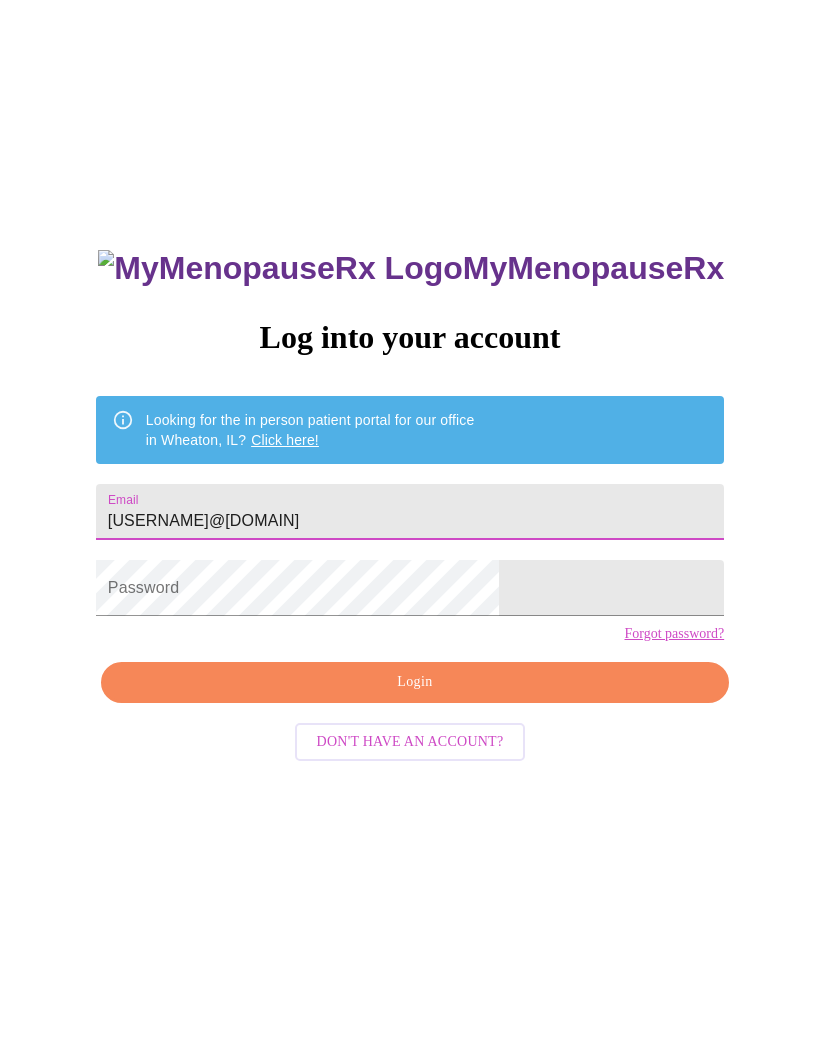 type on "[USERNAME]@[DOMAIN]" 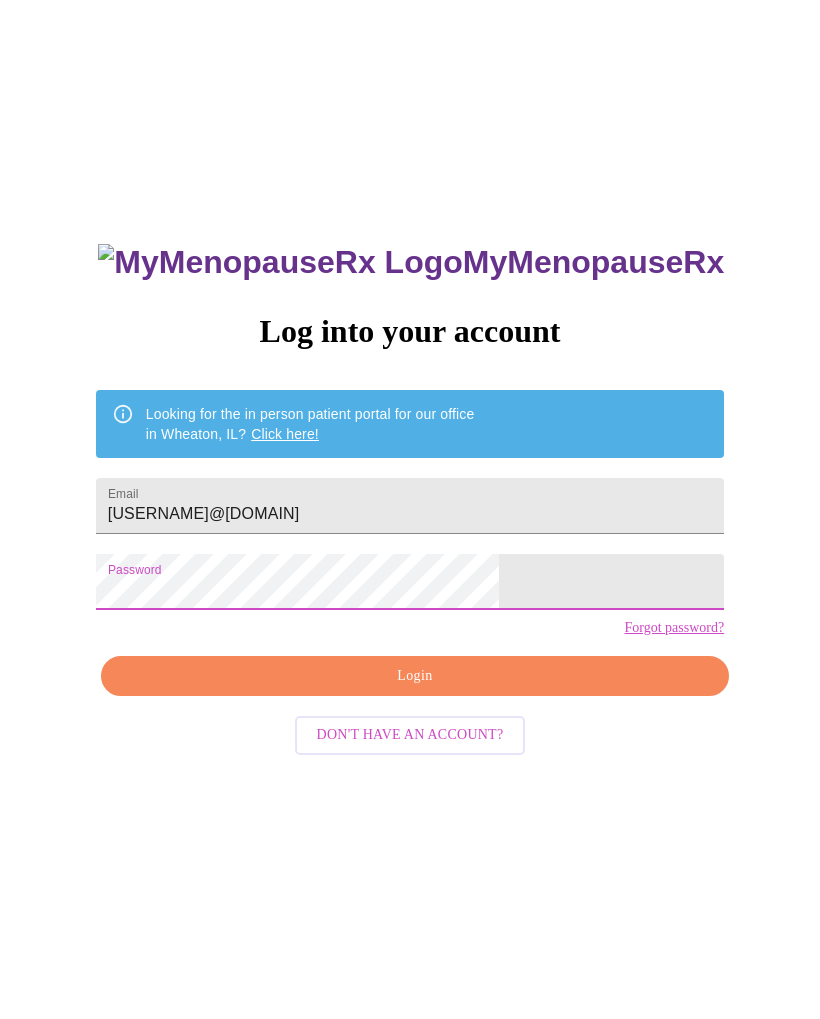 click on "Login" at bounding box center (415, 676) 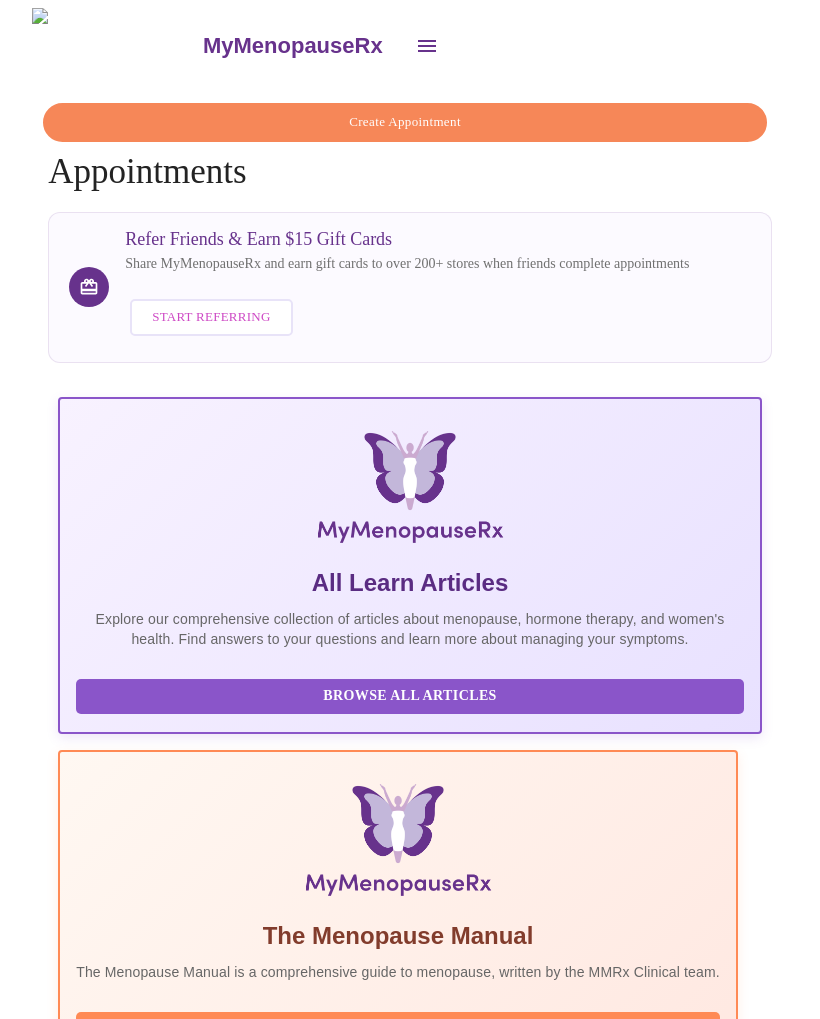 click on "Tuesday, August 5th 2025 @ 1:00pm - 1:20pm CDT" at bounding box center (372, 3213) 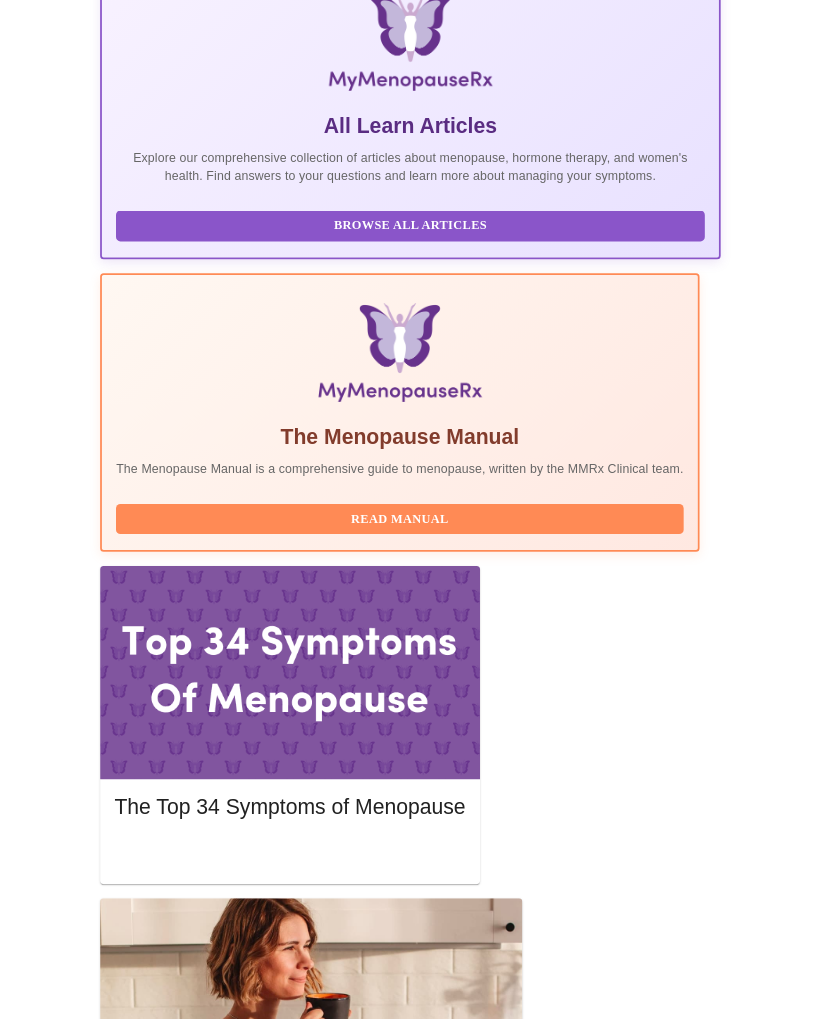 scroll, scrollTop: 437, scrollLeft: 0, axis: vertical 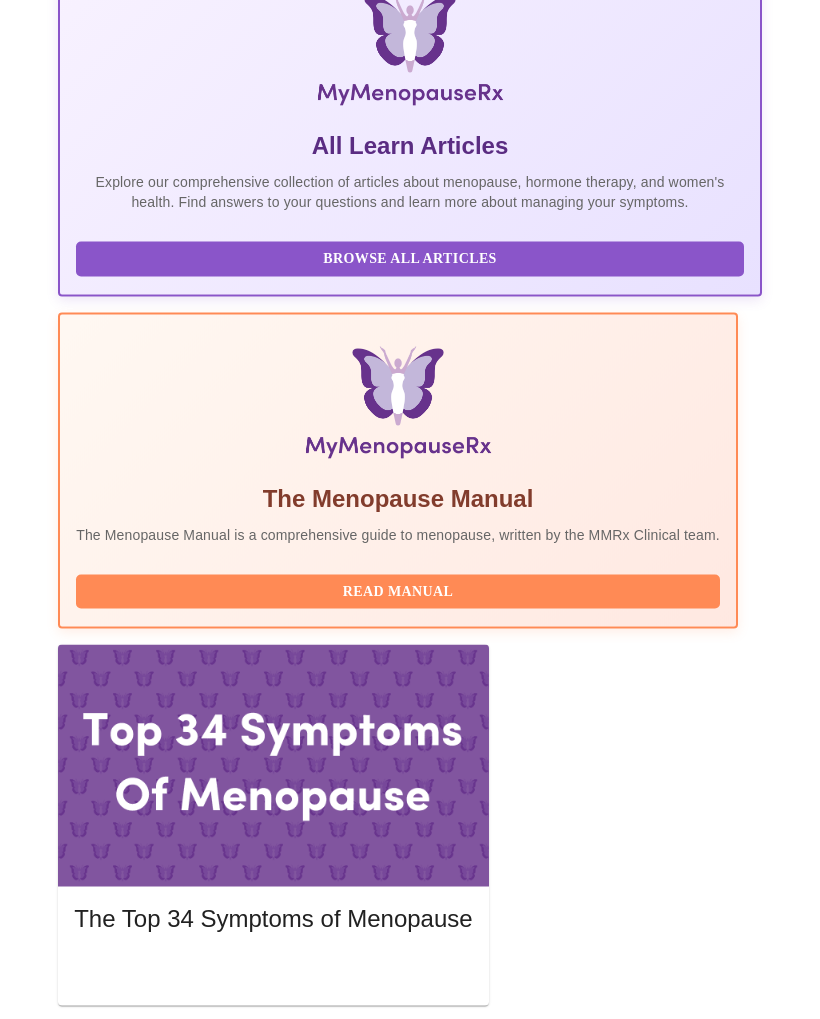 click on "Perimenopause / Menopause Symptoms  :  [DATE] @ [TIME] - [TIME] [TIMEZONE]   with  [FIRST] [LAST], [CREDENTIALS]" at bounding box center (372, 3164) 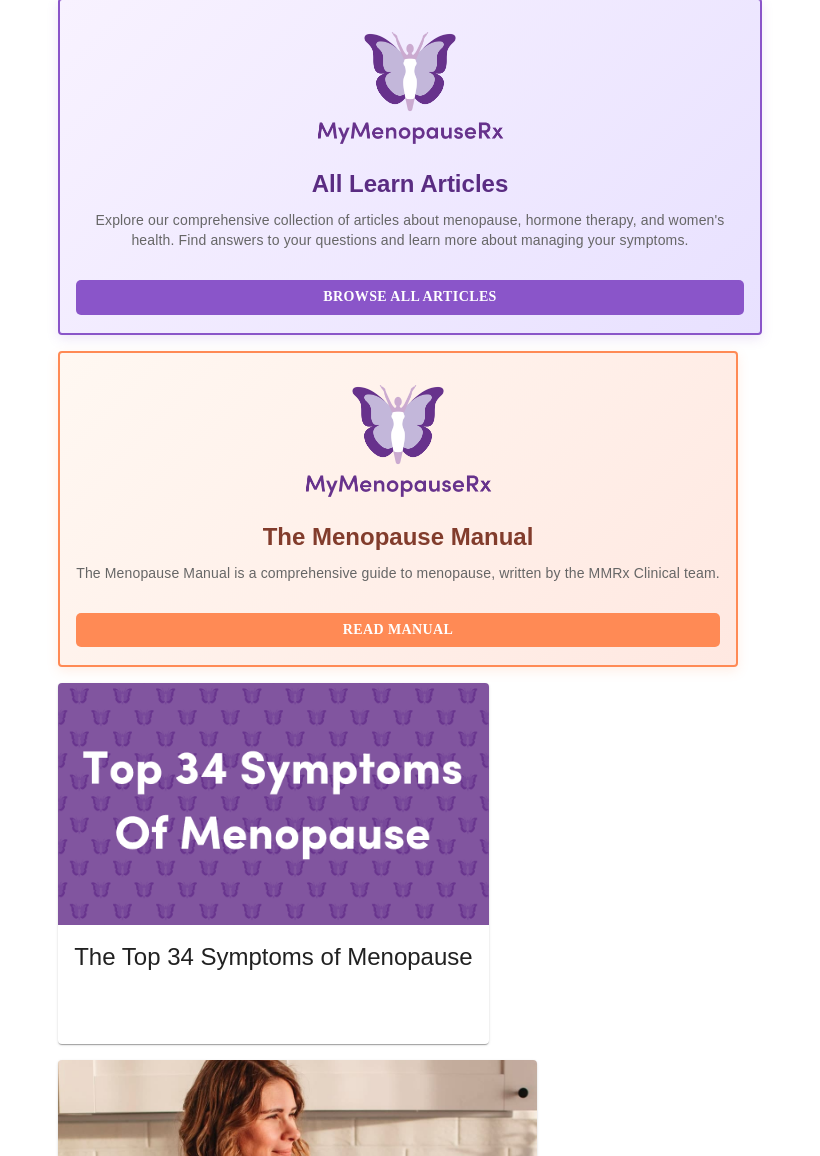 scroll, scrollTop: 398, scrollLeft: 0, axis: vertical 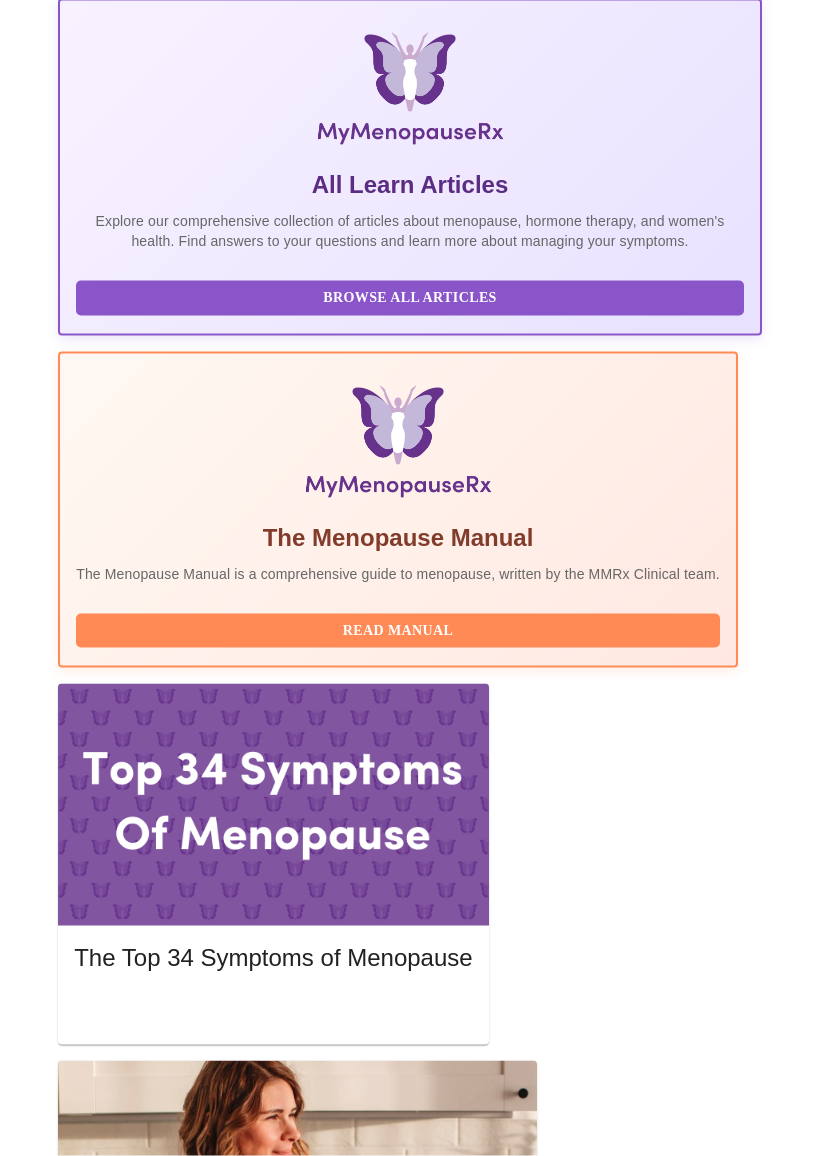 click on "Tuesday, August 5th 2025 @ 1:00pm - 1:20pm CDT" at bounding box center [372, 2815] 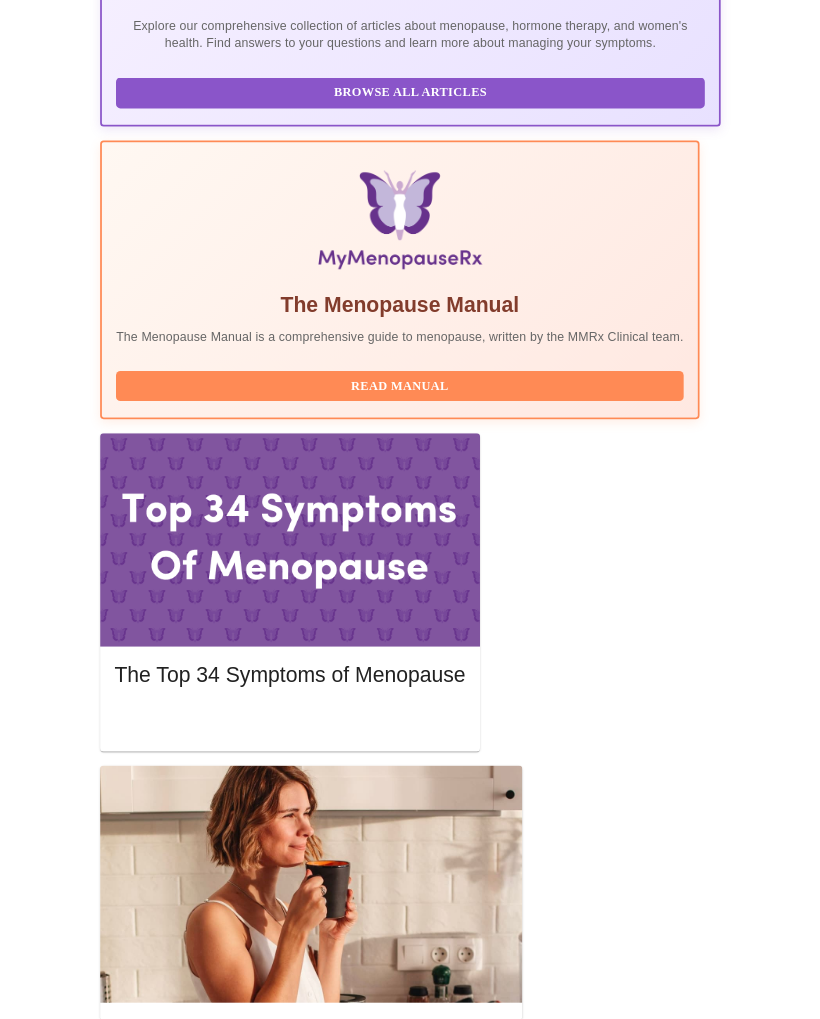scroll, scrollTop: 590, scrollLeft: 0, axis: vertical 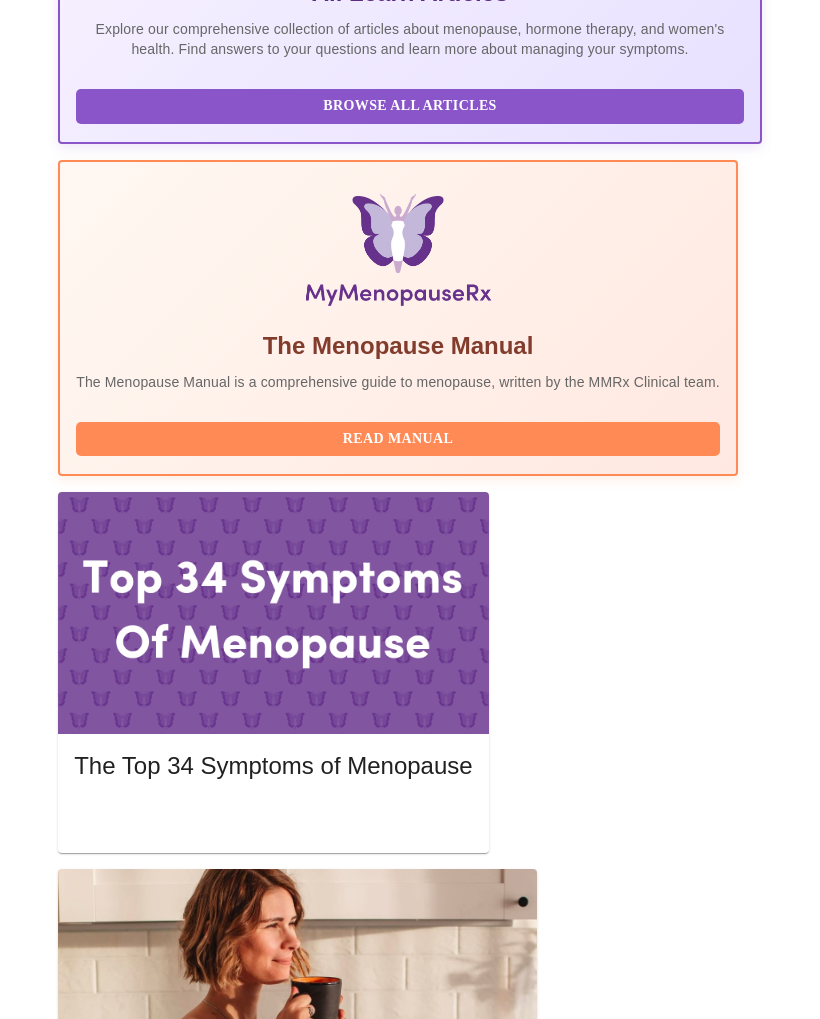 click on "Complete Pre-Assessment" at bounding box center (626, 2883) 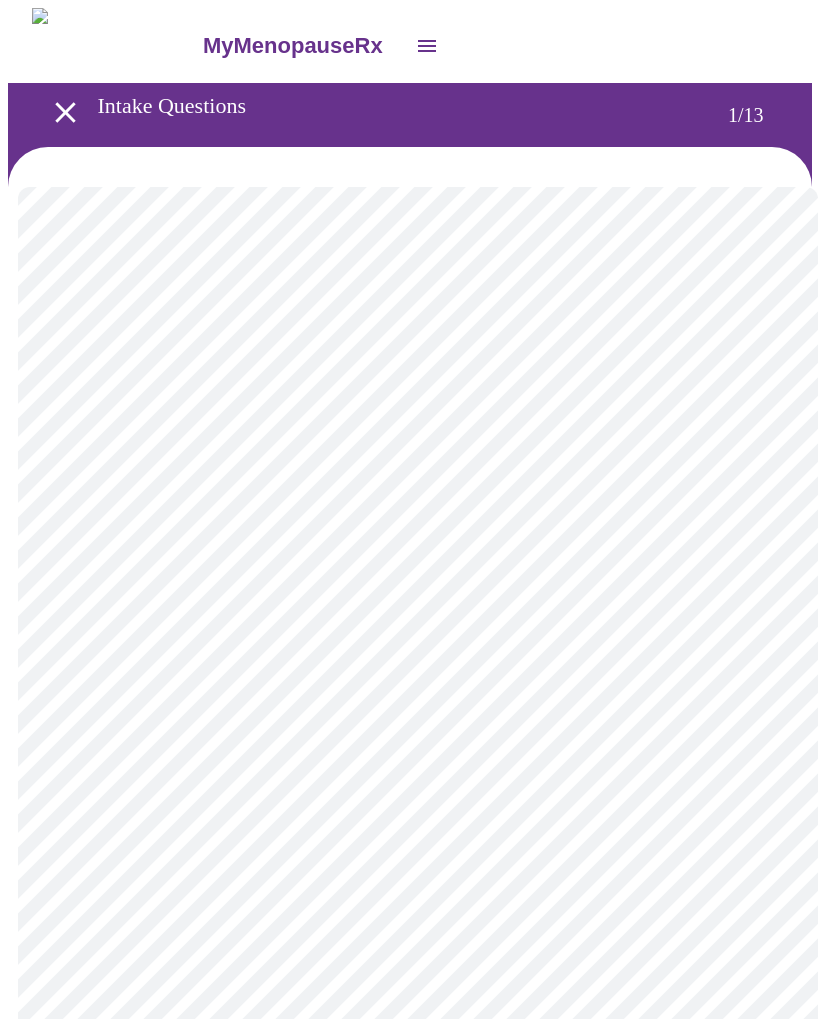 click on "MyMenopauseRx Intake Questions 1  /  13" at bounding box center [410, 920] 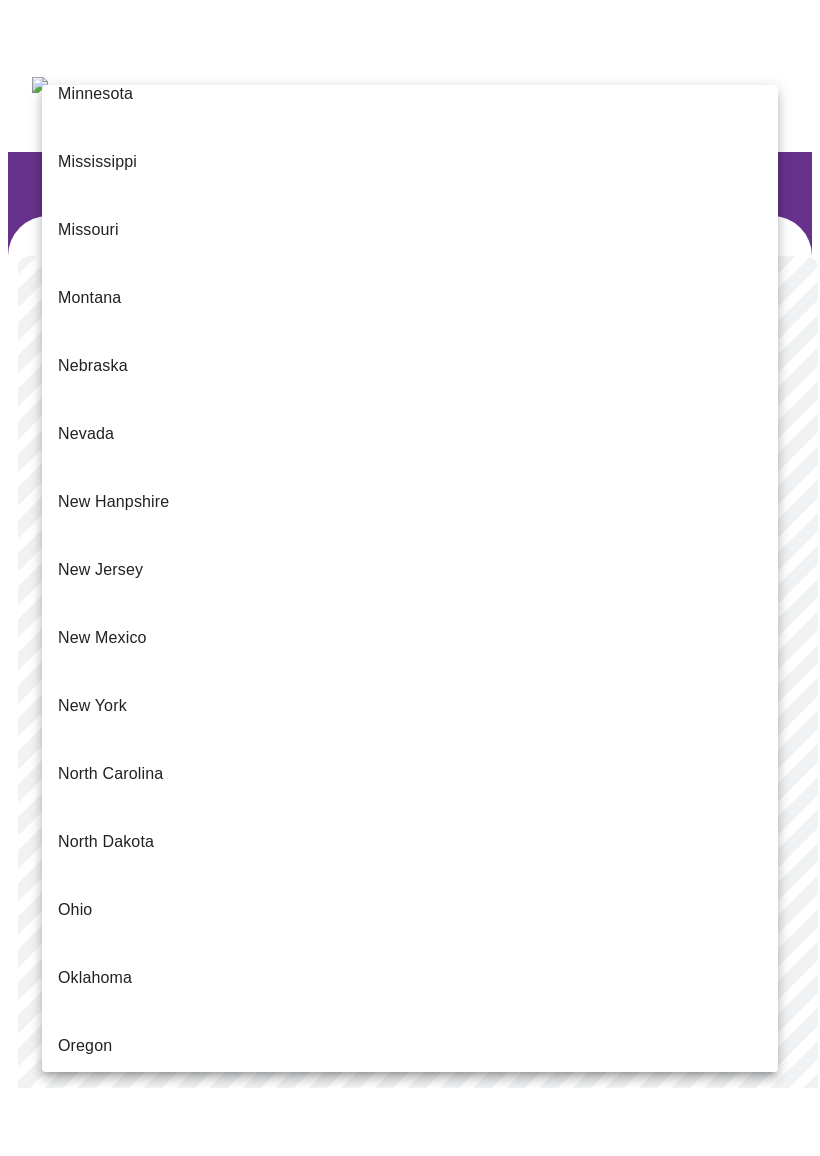 scroll, scrollTop: 1544, scrollLeft: 0, axis: vertical 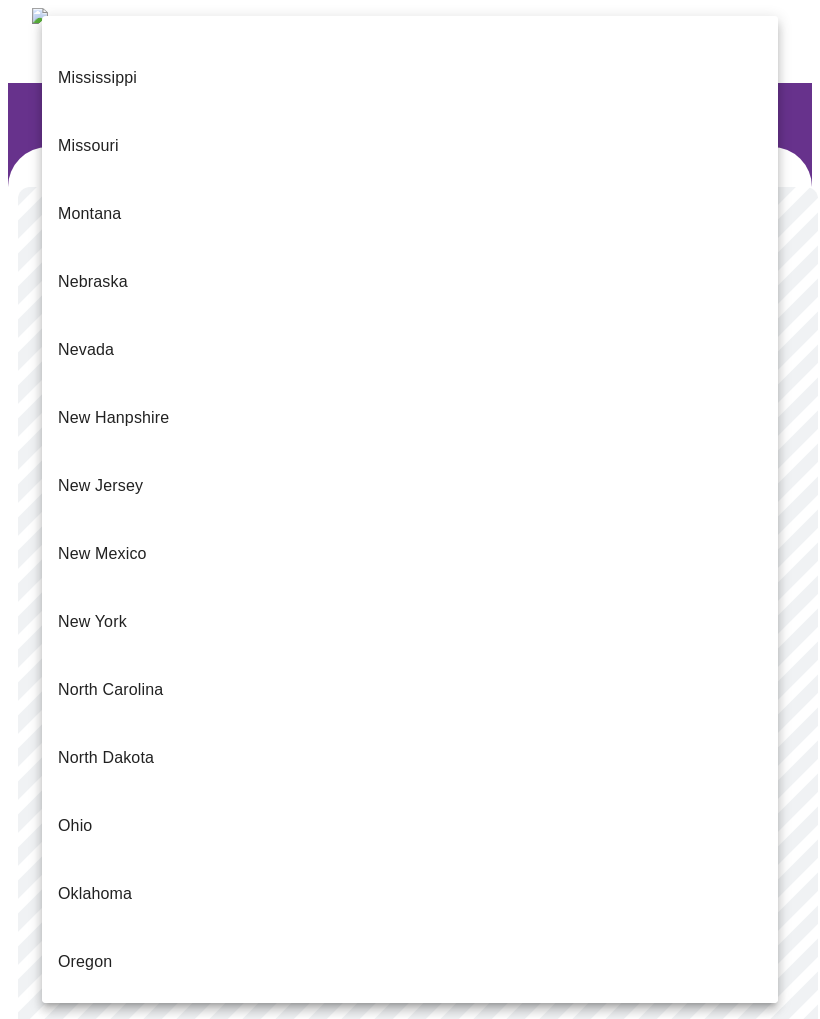 click on "Texas" at bounding box center [79, 1302] 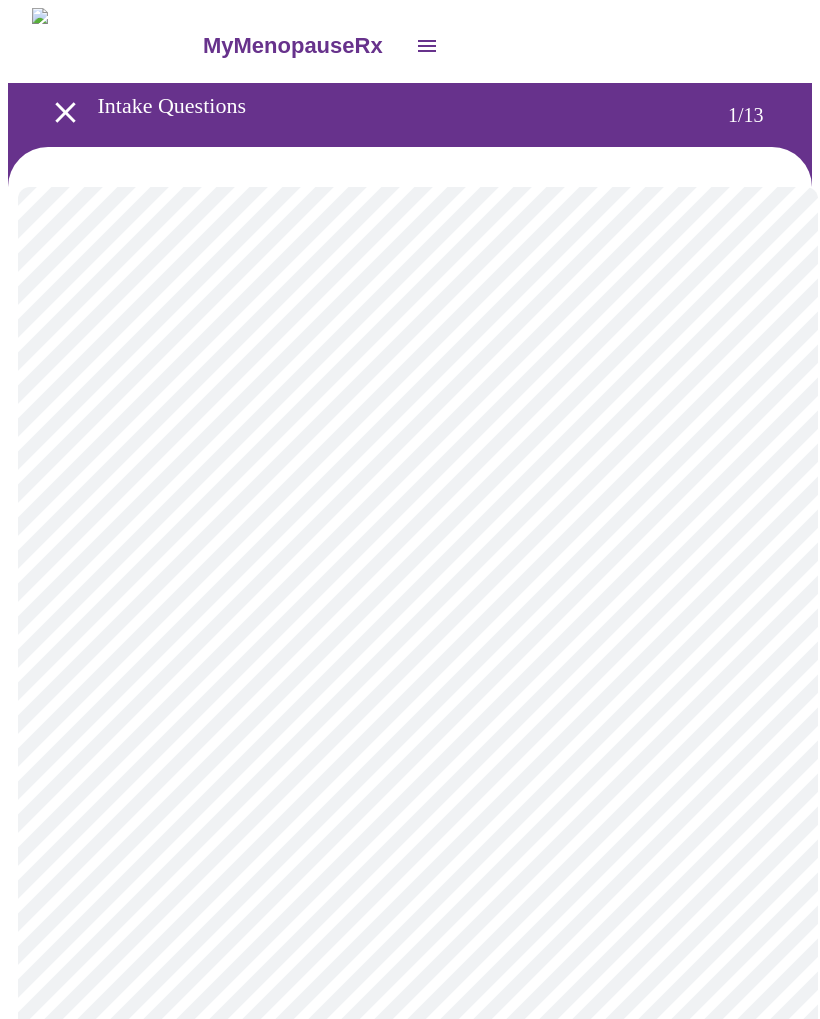 click on "MyMenopauseRx Intake Questions 1  /  13" at bounding box center [410, 914] 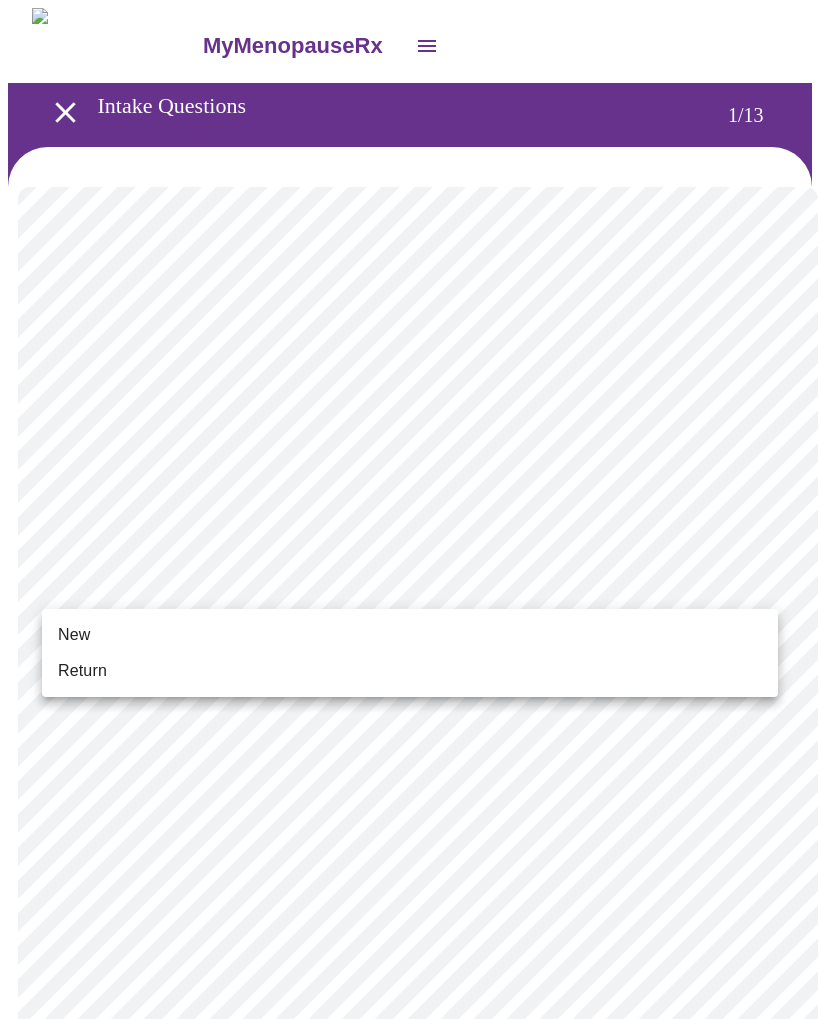 click on "Return" at bounding box center (82, 671) 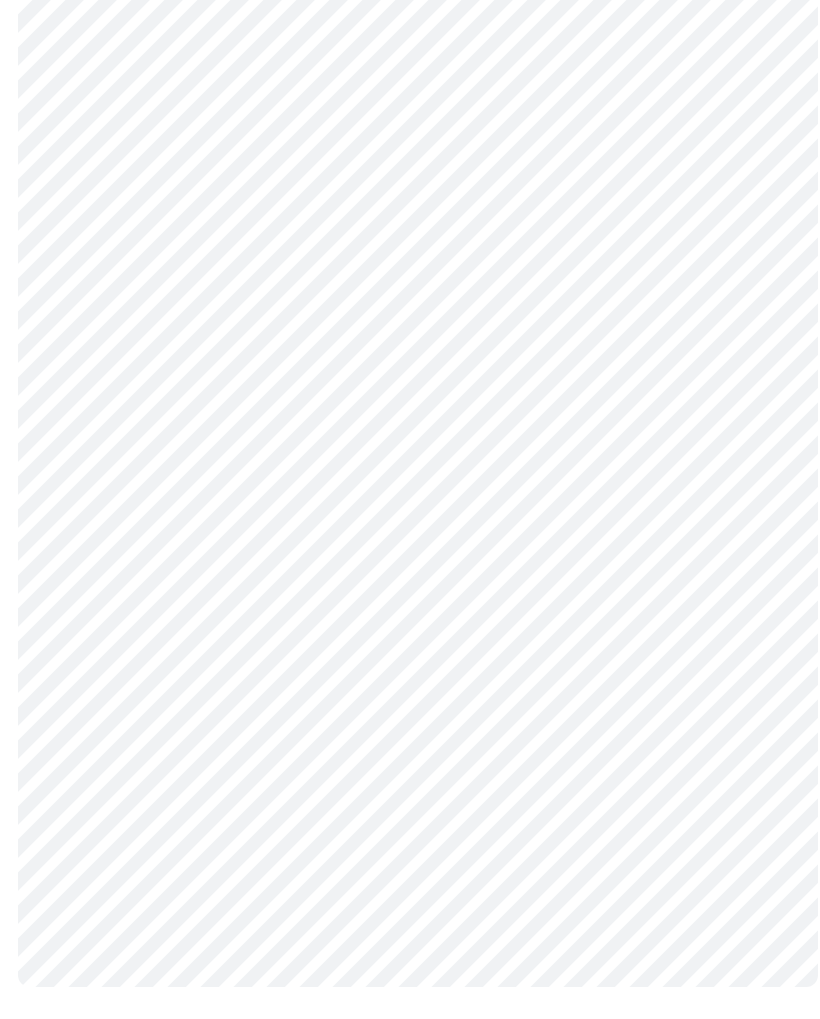 scroll, scrollTop: 0, scrollLeft: 0, axis: both 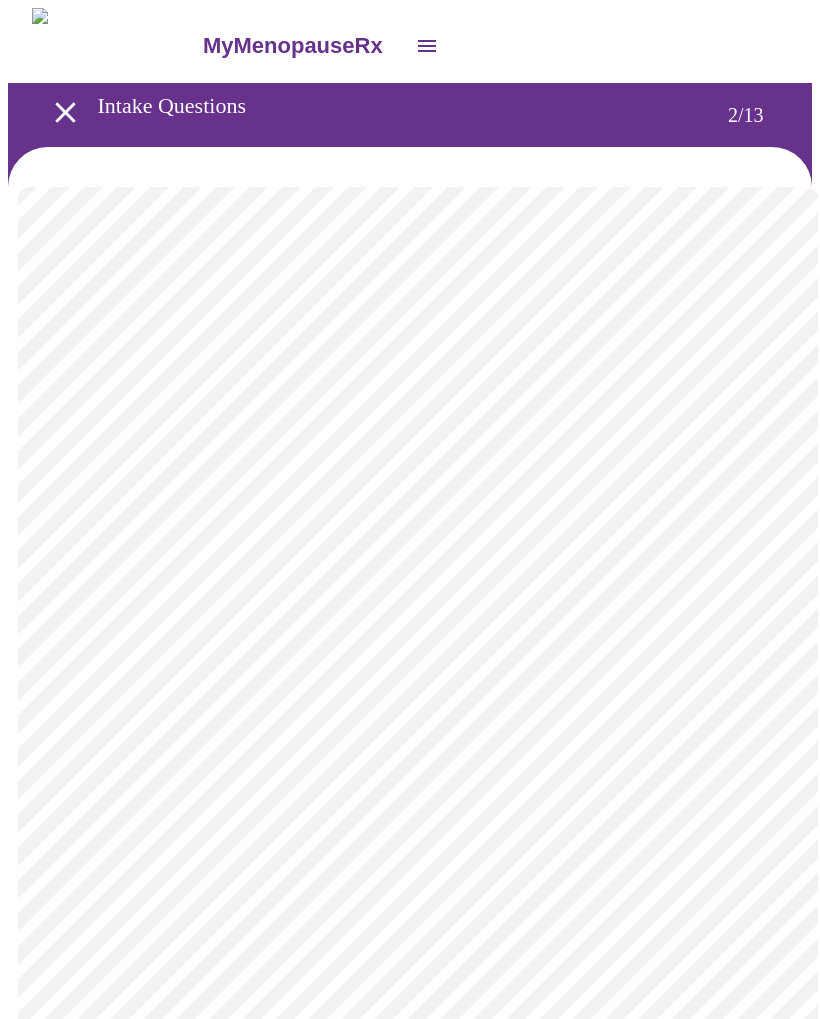 click on "MyMenopauseRx Intake Questions 2  /  13" at bounding box center (410, 607) 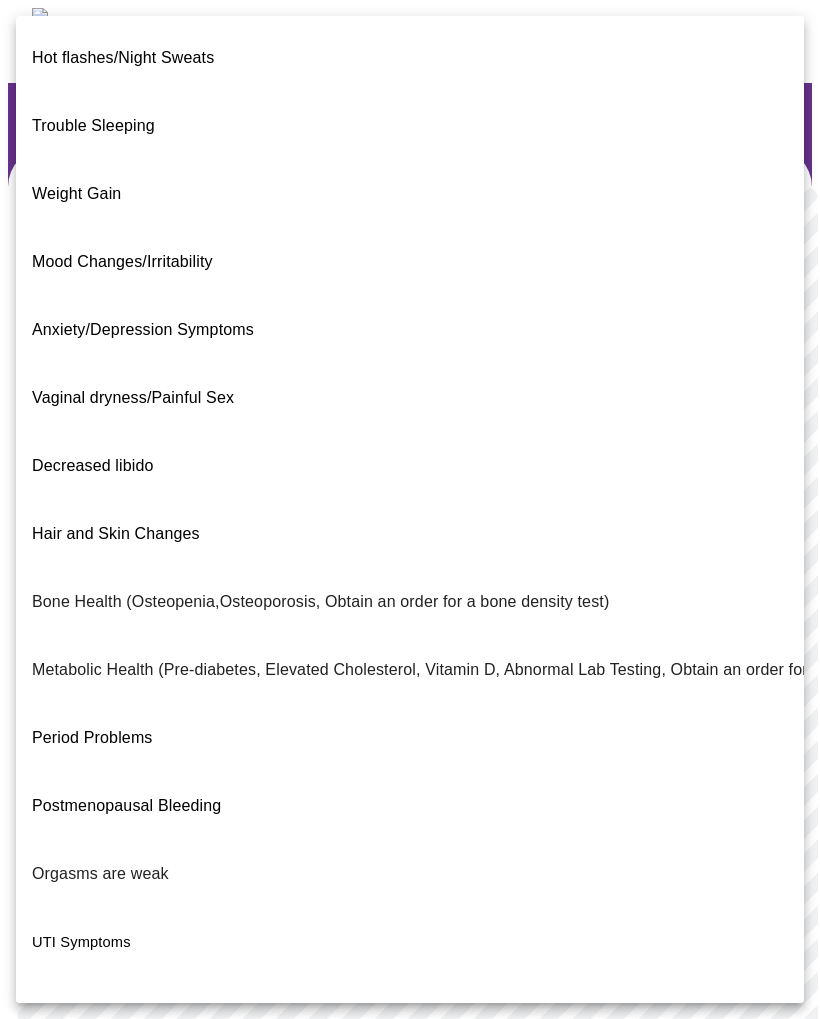 scroll, scrollTop: 0, scrollLeft: 0, axis: both 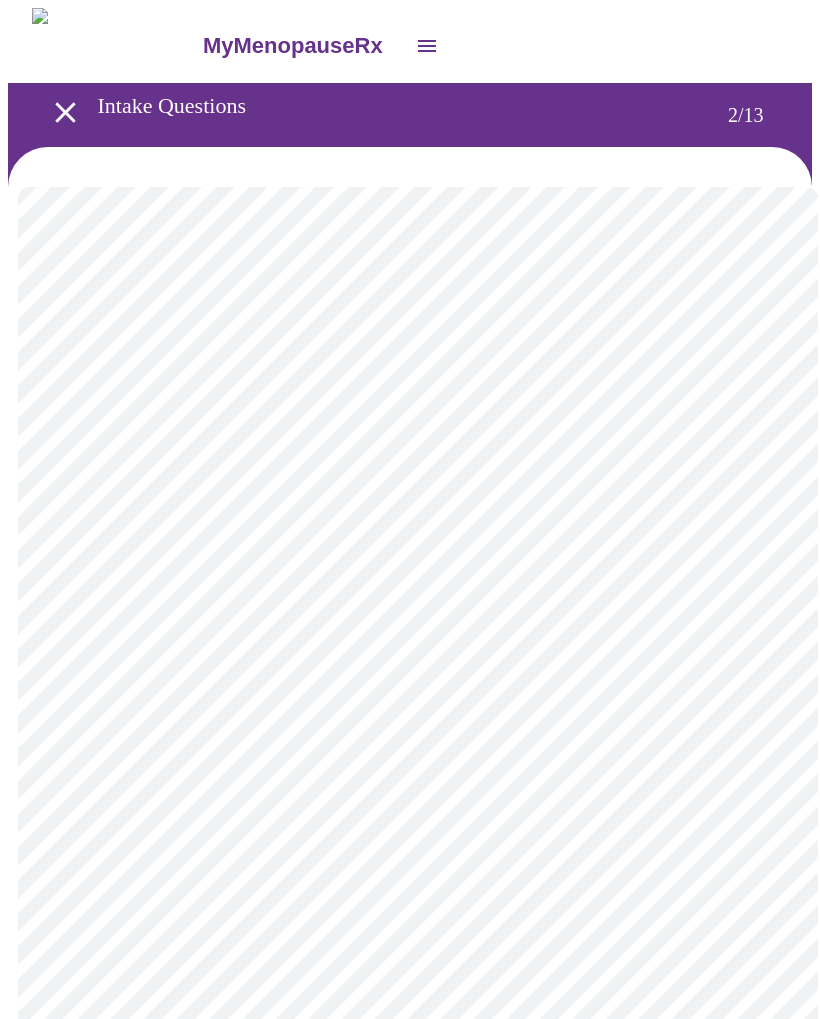 click on "MyMenopauseRx Intake Questions 2  /  13" at bounding box center (410, 602) 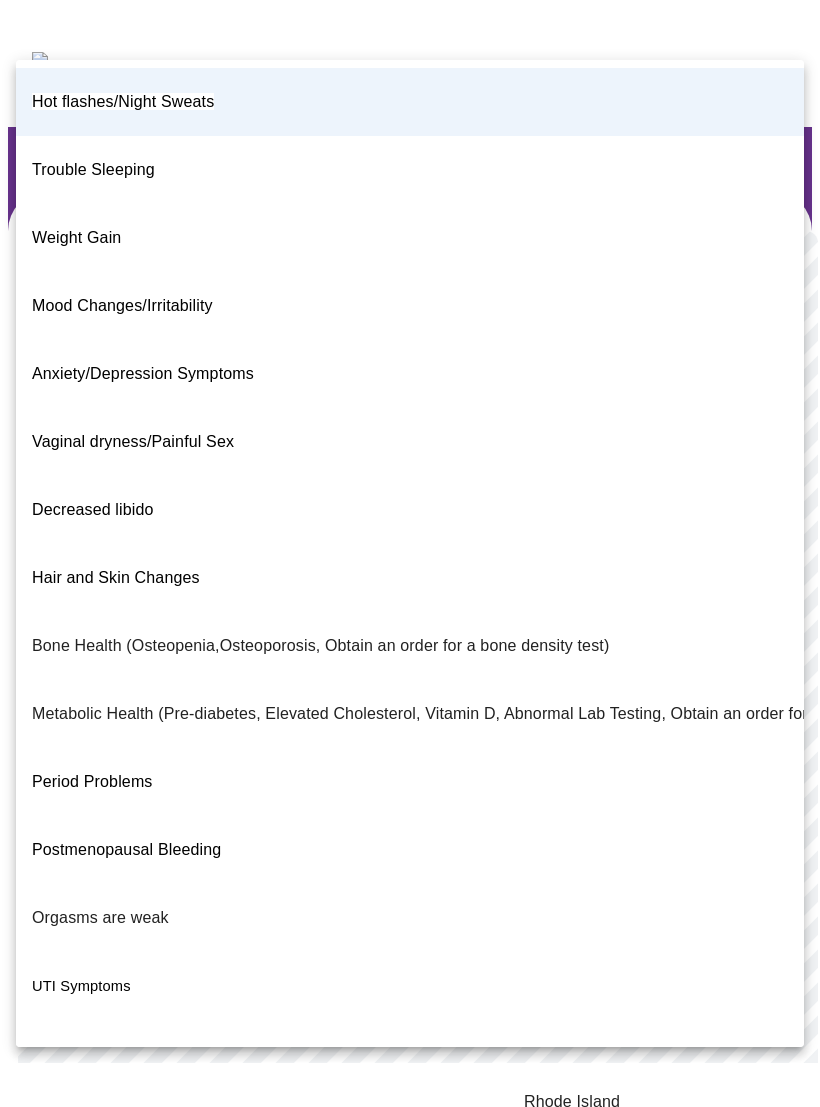 scroll, scrollTop: 0, scrollLeft: 0, axis: both 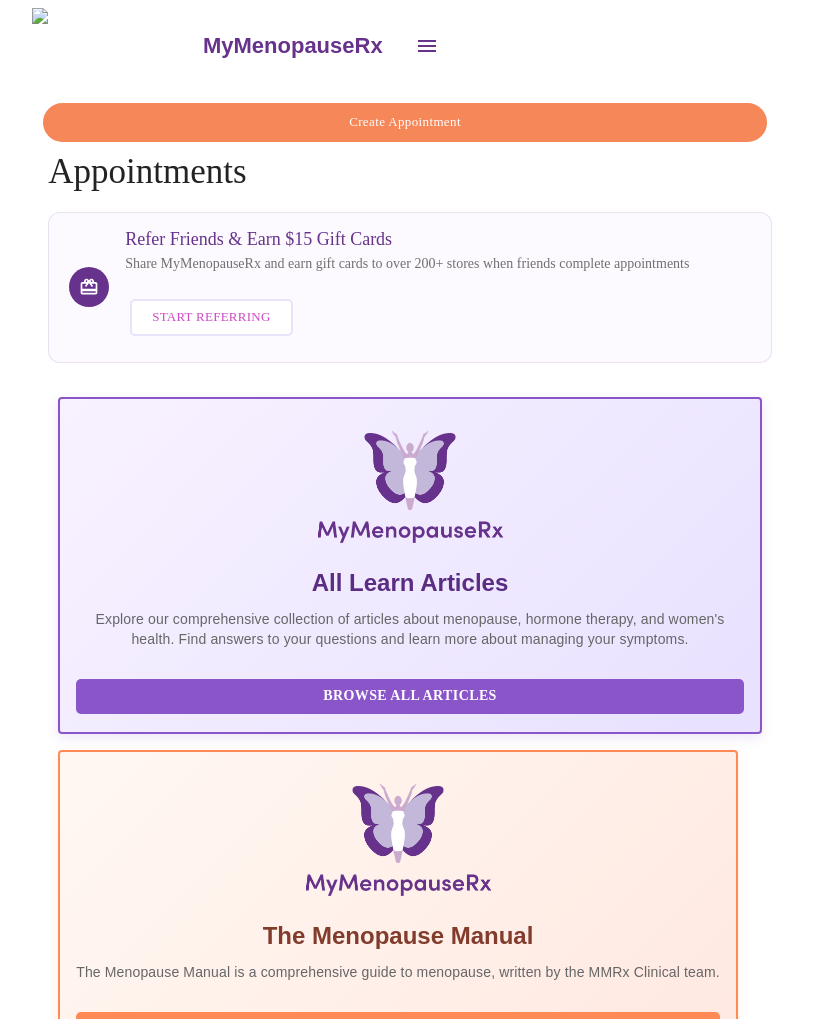 click on "Tuesday, August 5th 2025 @ 1:00pm - 1:20pm CDT" at bounding box center [372, 3213] 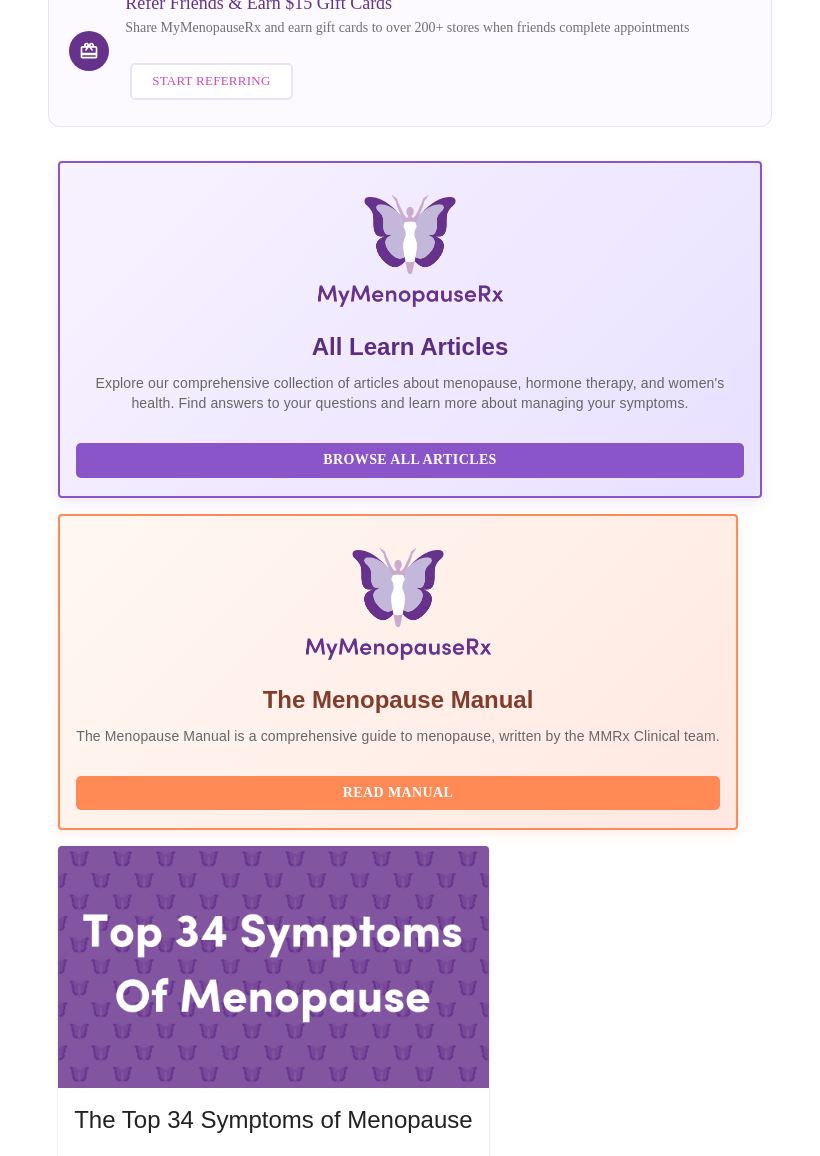 scroll, scrollTop: 280, scrollLeft: 0, axis: vertical 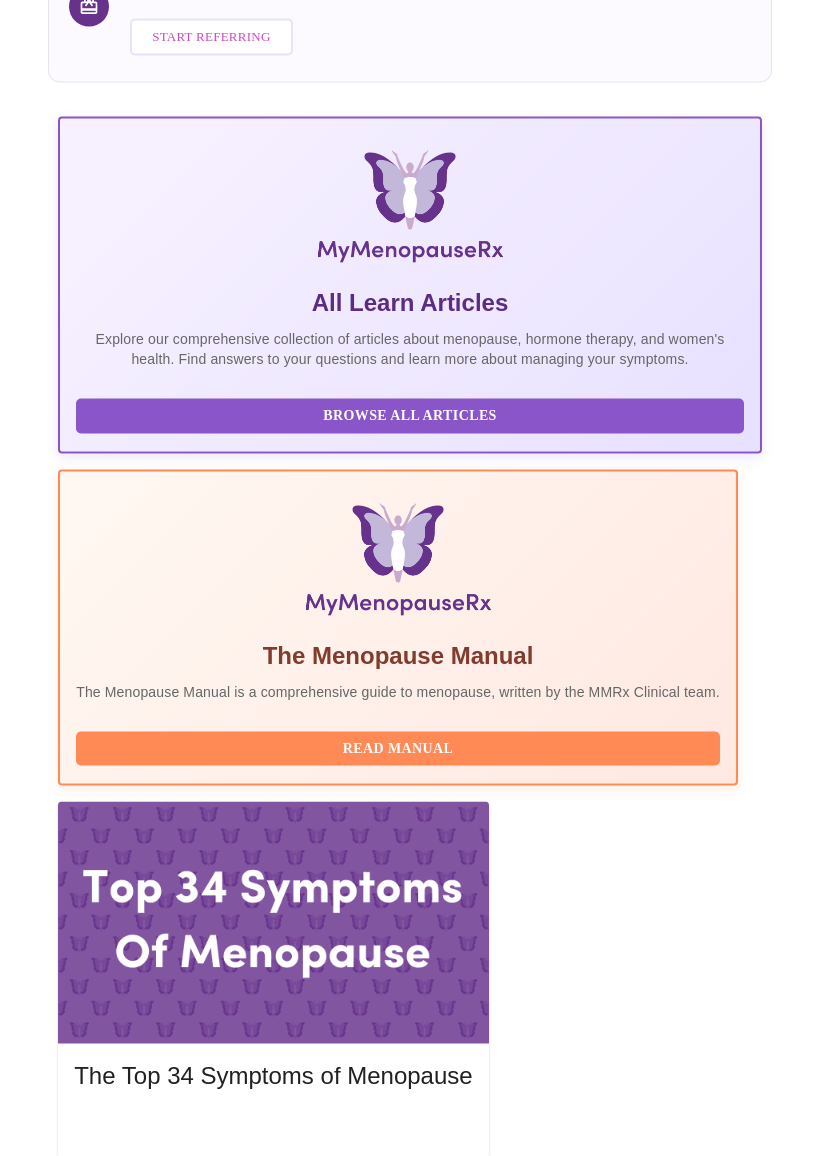 click on "Complete Pre-Assessment" at bounding box center [626, 3193] 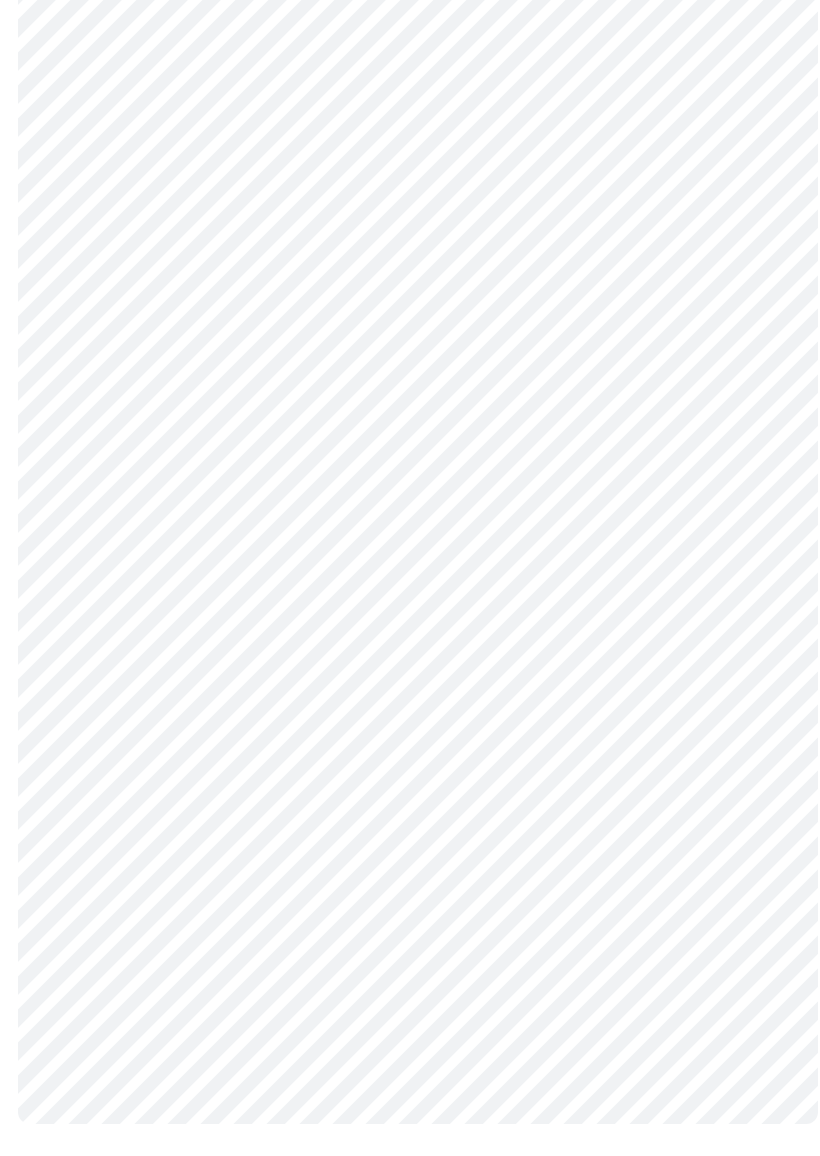 scroll, scrollTop: 0, scrollLeft: 0, axis: both 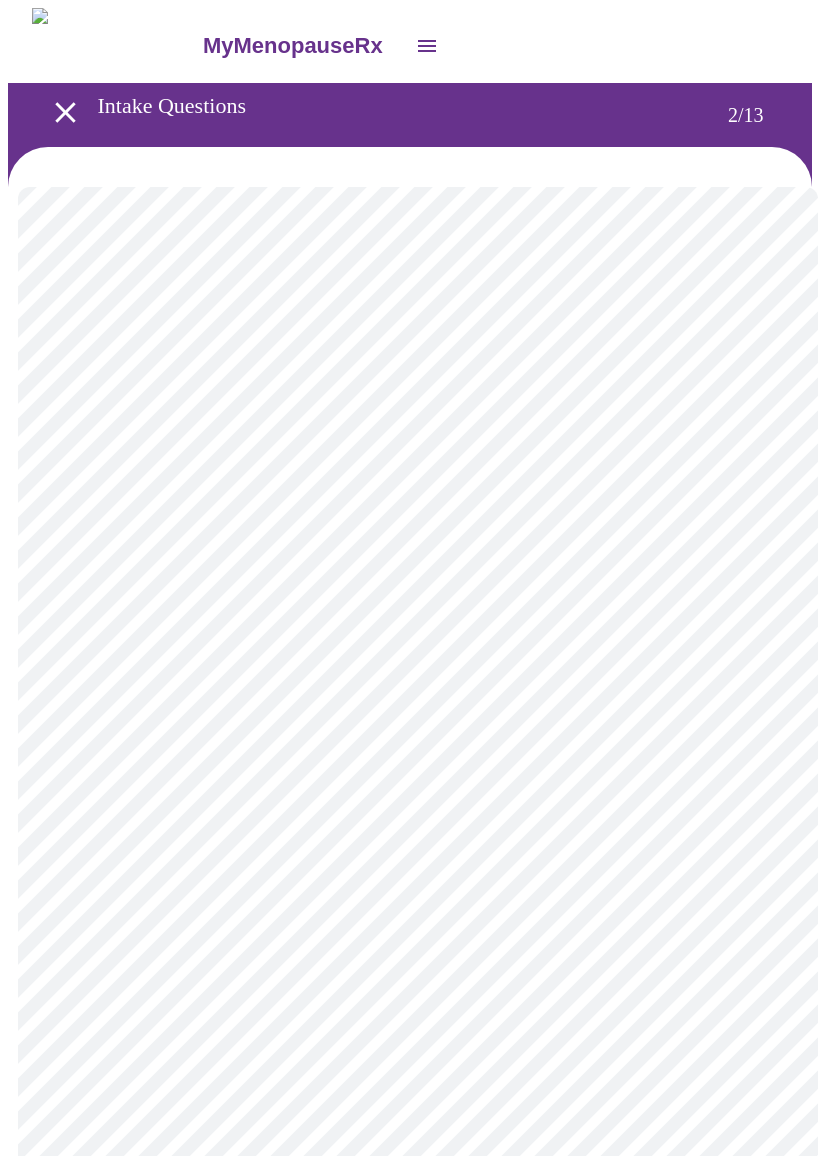 click on "MyMenopauseRx Intake Questions 2  /  13" at bounding box center [410, 607] 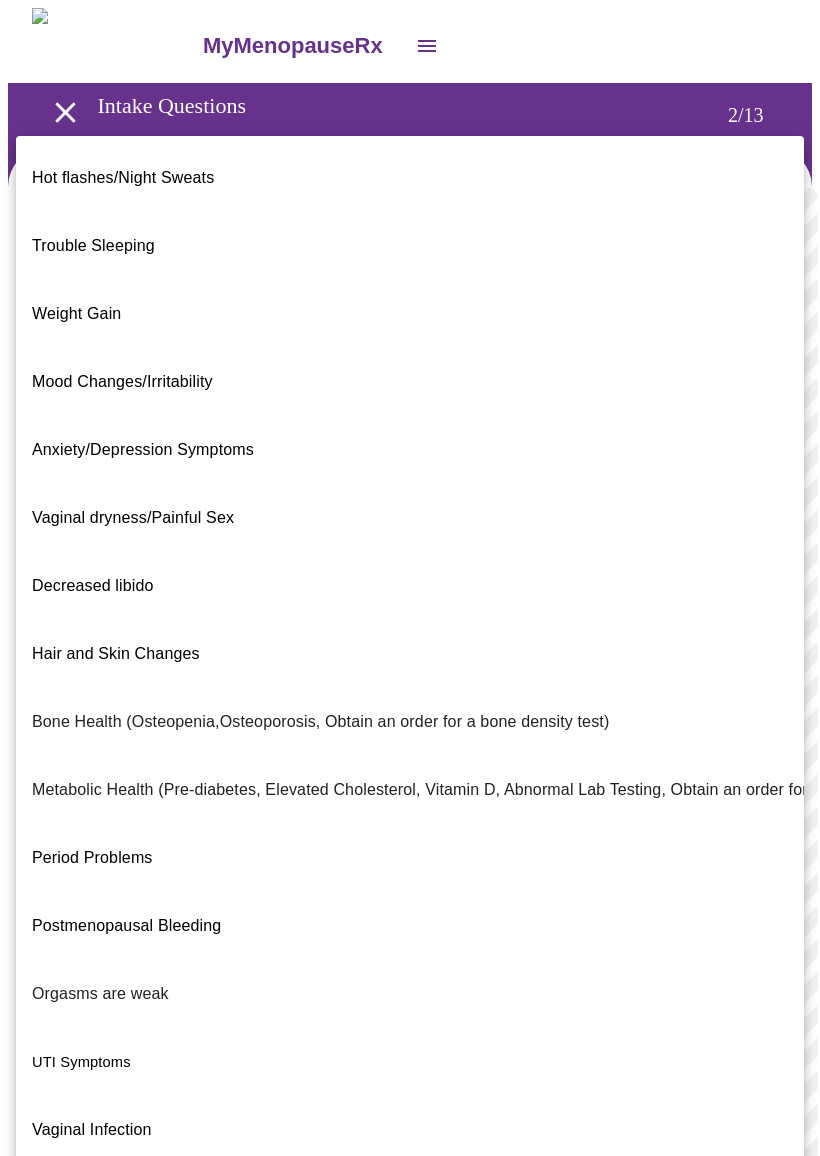 click on "Weight Gain" at bounding box center (76, 314) 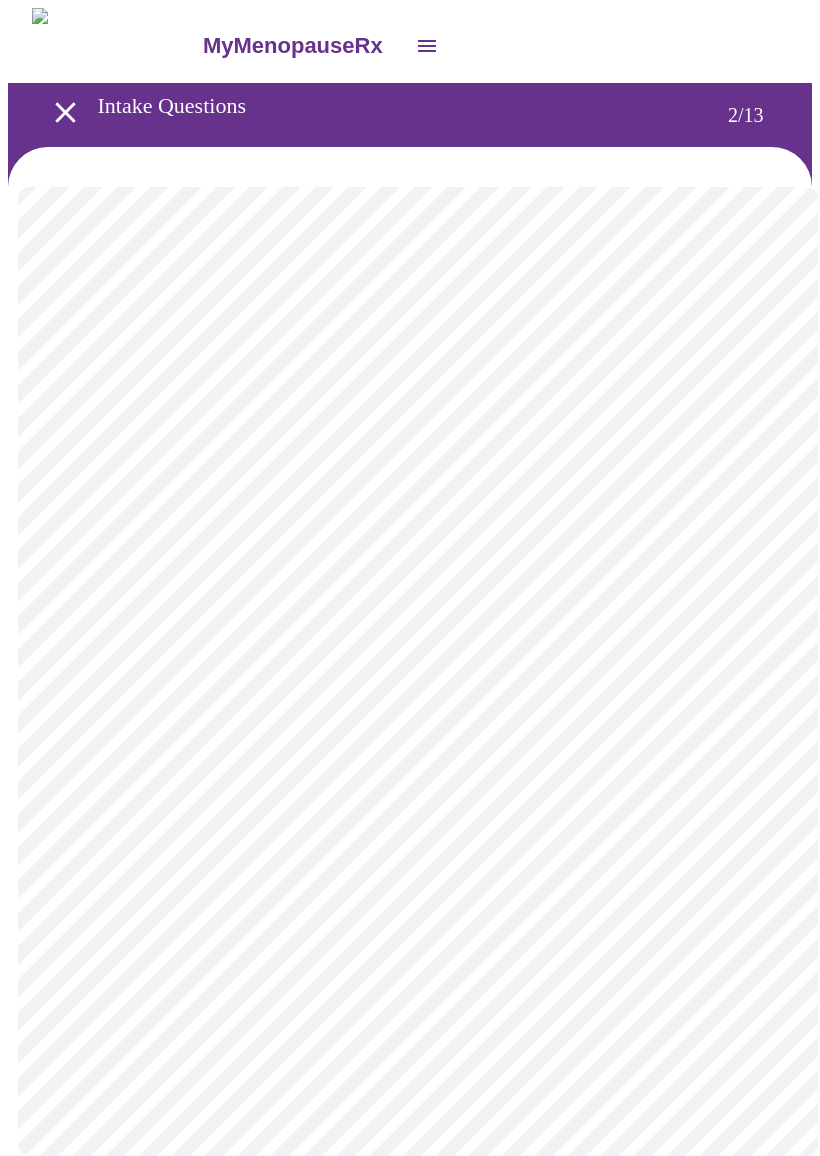 click on "MyMenopauseRx Intake Questions 2  /  13" at bounding box center (410, 602) 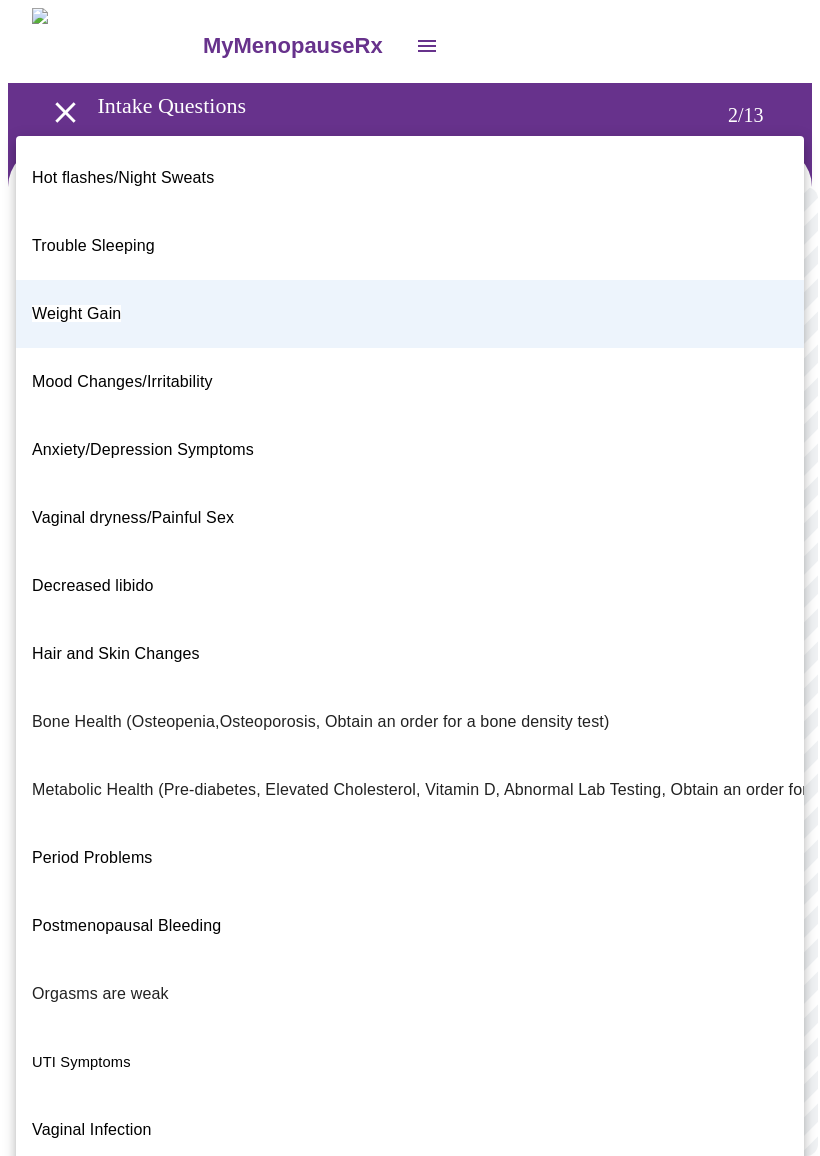 click on "Hot flashes/Night Sweats" at bounding box center (123, 178) 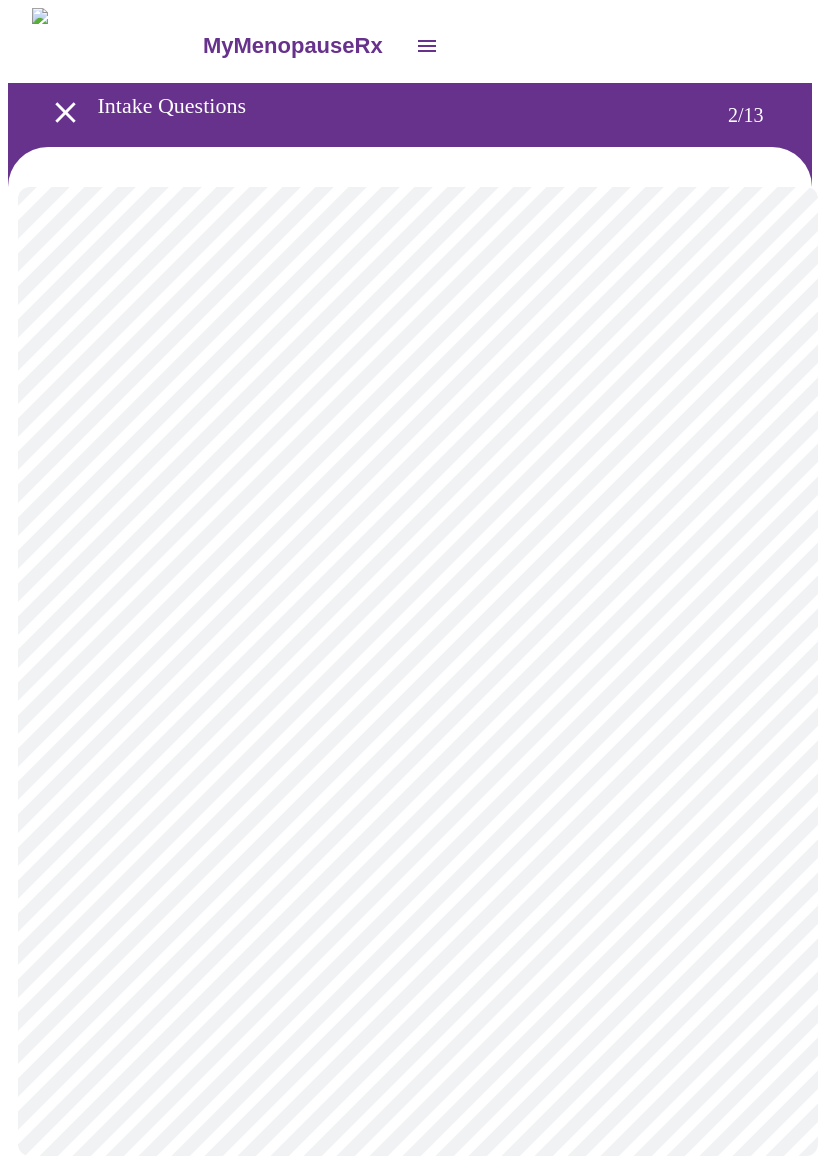 click on "MyMenopauseRx Intake Questions 2  /  13" at bounding box center [410, 602] 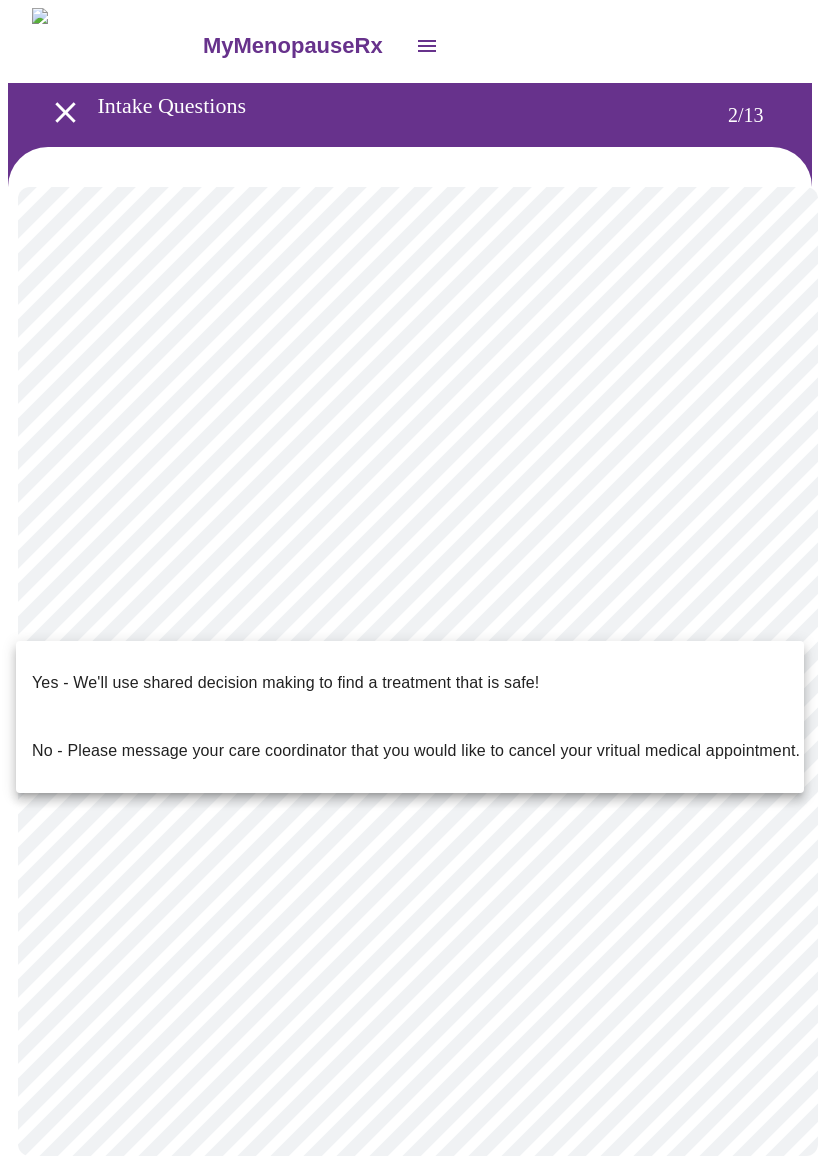 click on "Yes - We'll use shared decision making to find a treatment that is safe!" at bounding box center [285, 683] 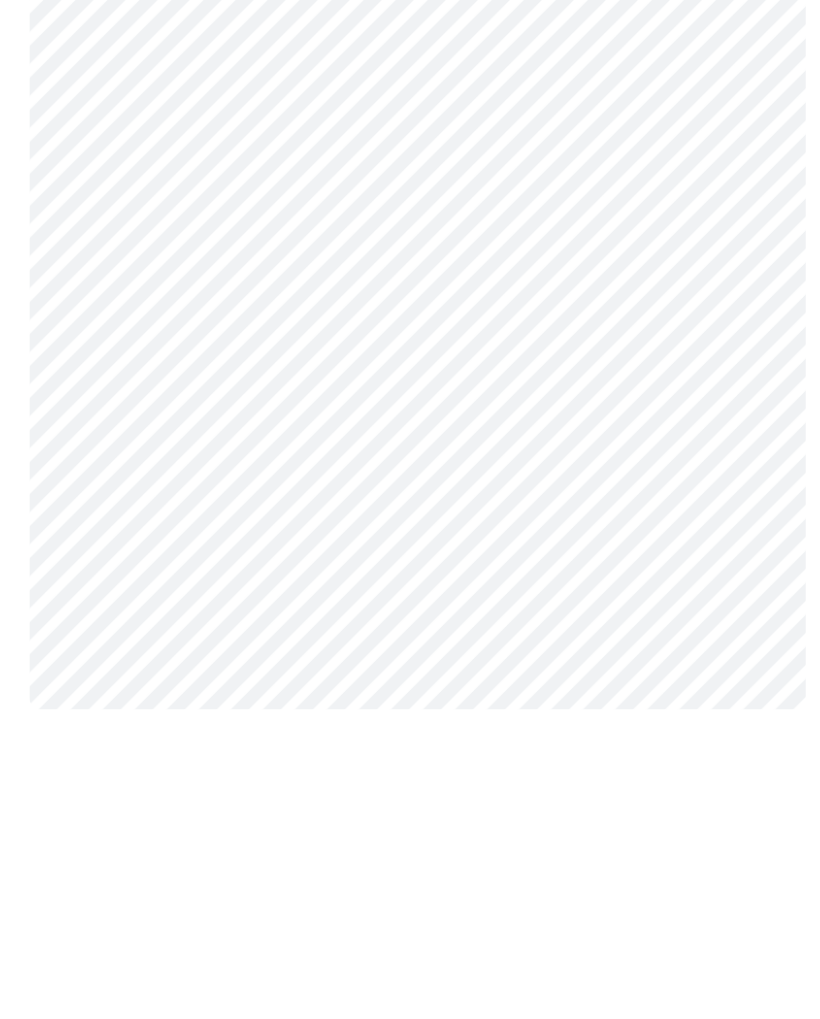 scroll, scrollTop: 0, scrollLeft: 0, axis: both 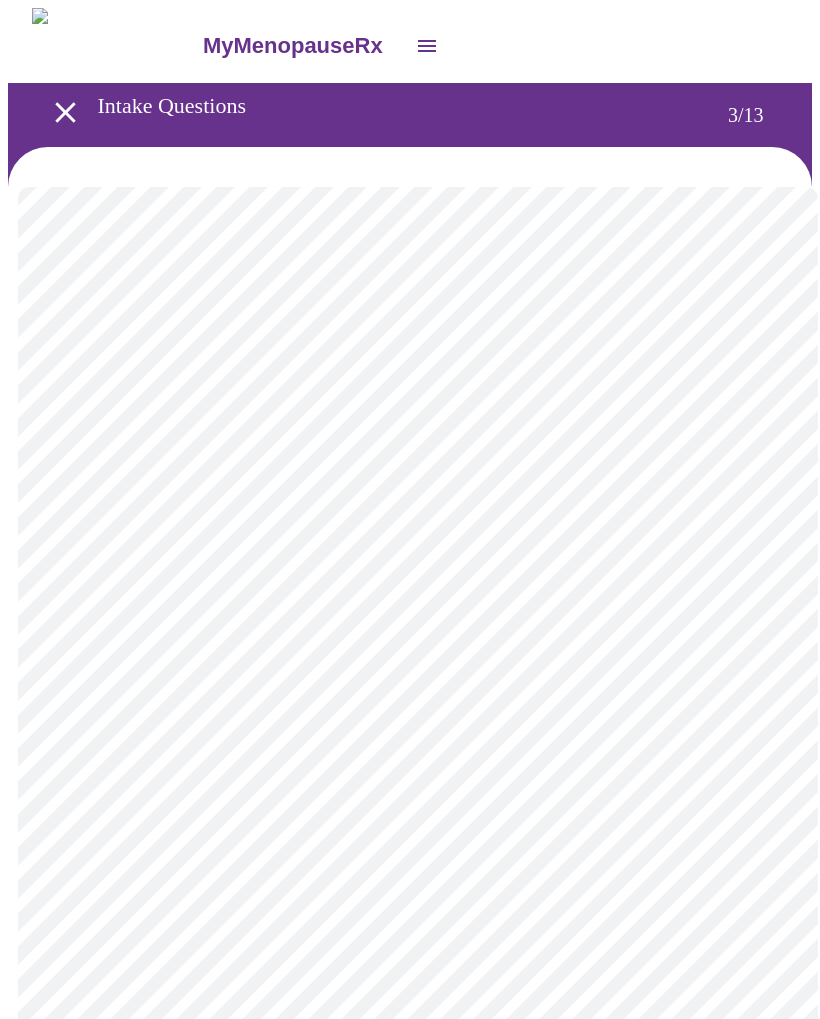 click on "MyMenopauseRx Intake Questions 3  /  13" at bounding box center [410, 1354] 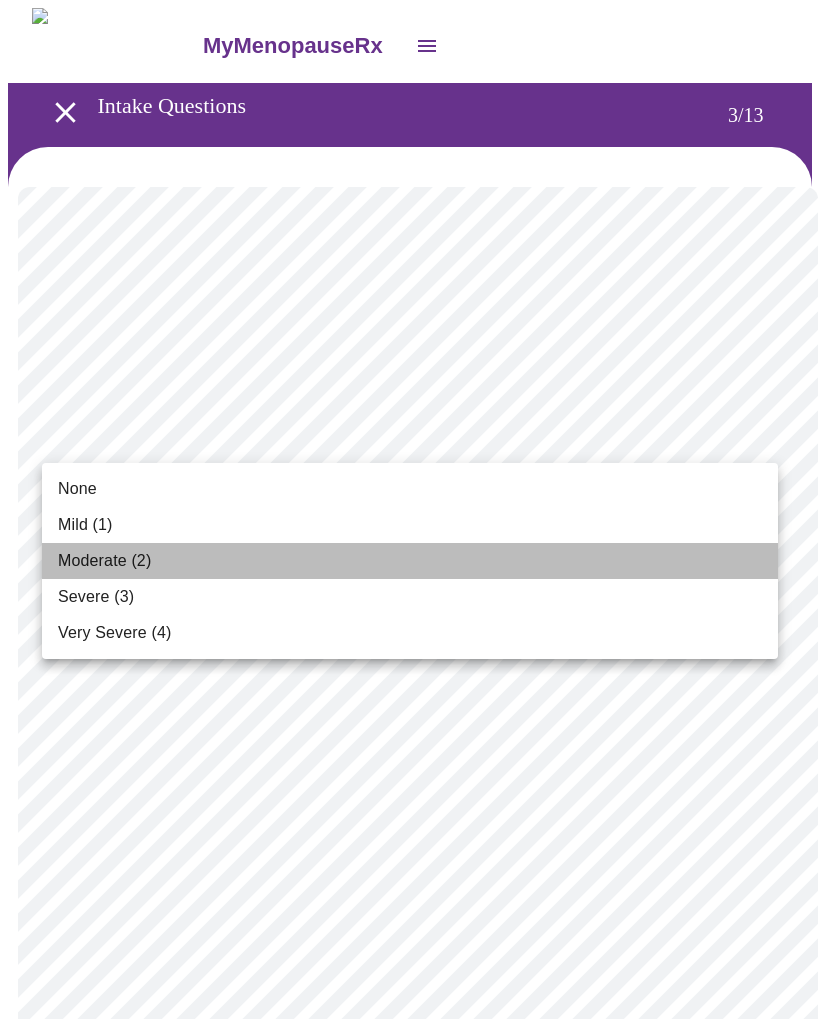 click on "Moderate (2)" at bounding box center (104, 561) 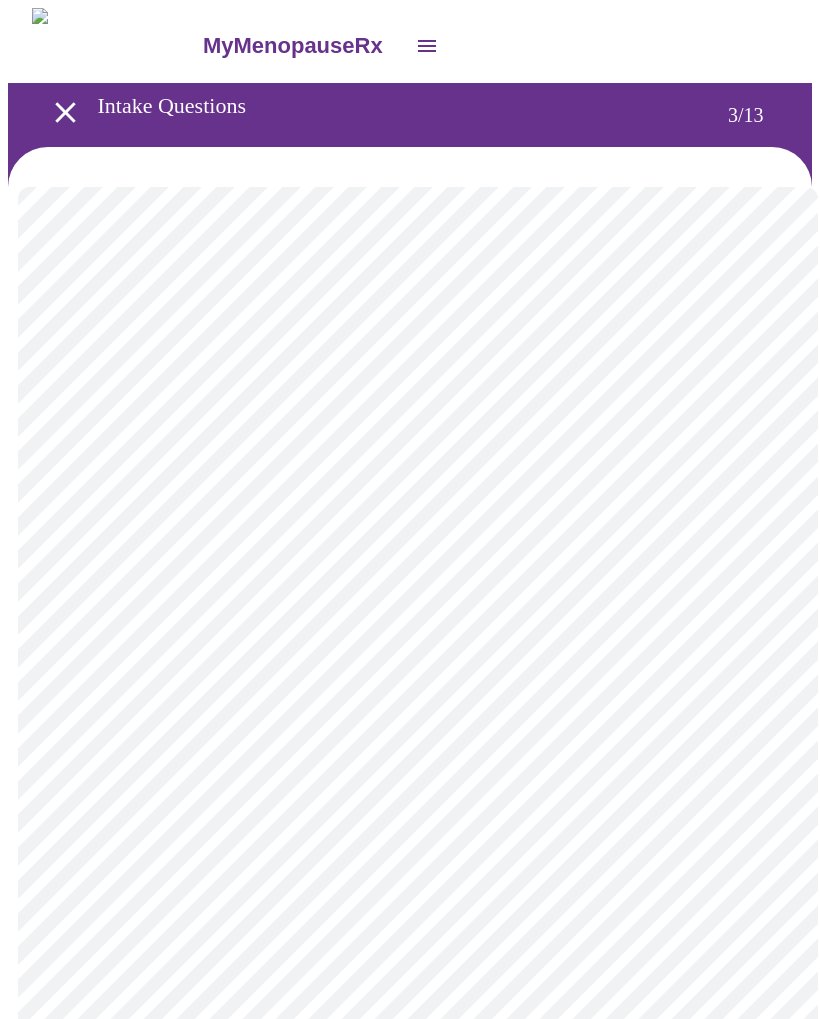 click on "MyMenopauseRx Intake Questions 3  /  13" at bounding box center (410, 1319) 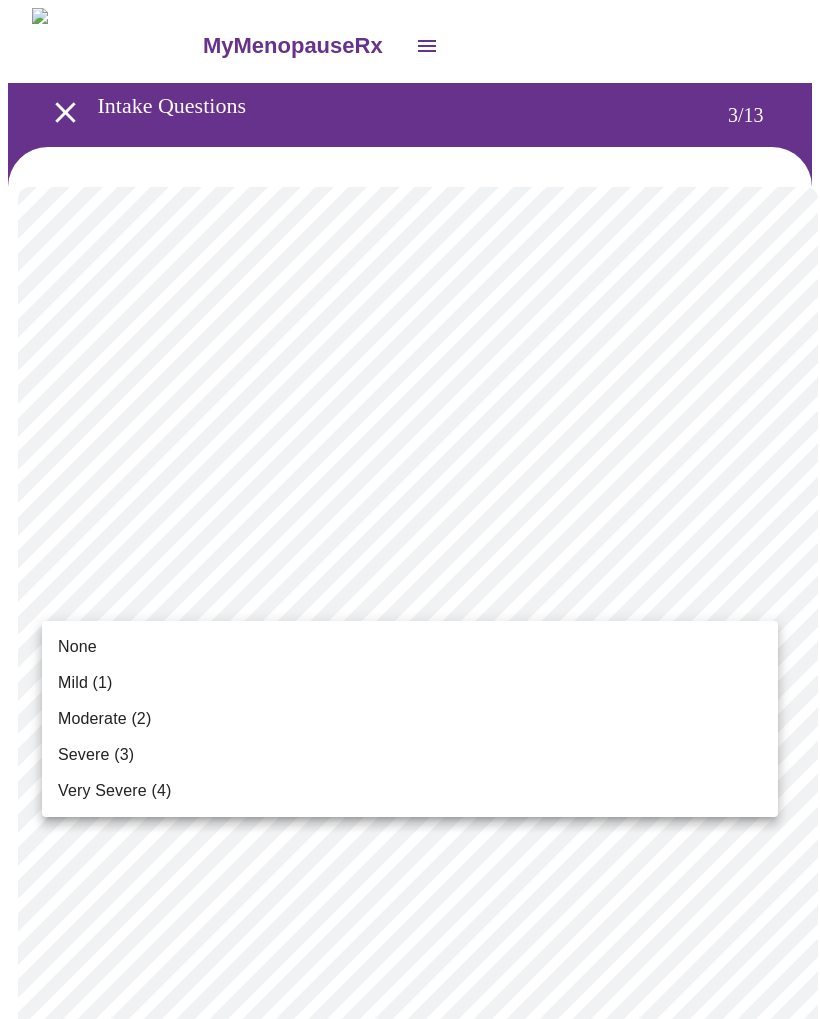 click on "None" at bounding box center [77, 647] 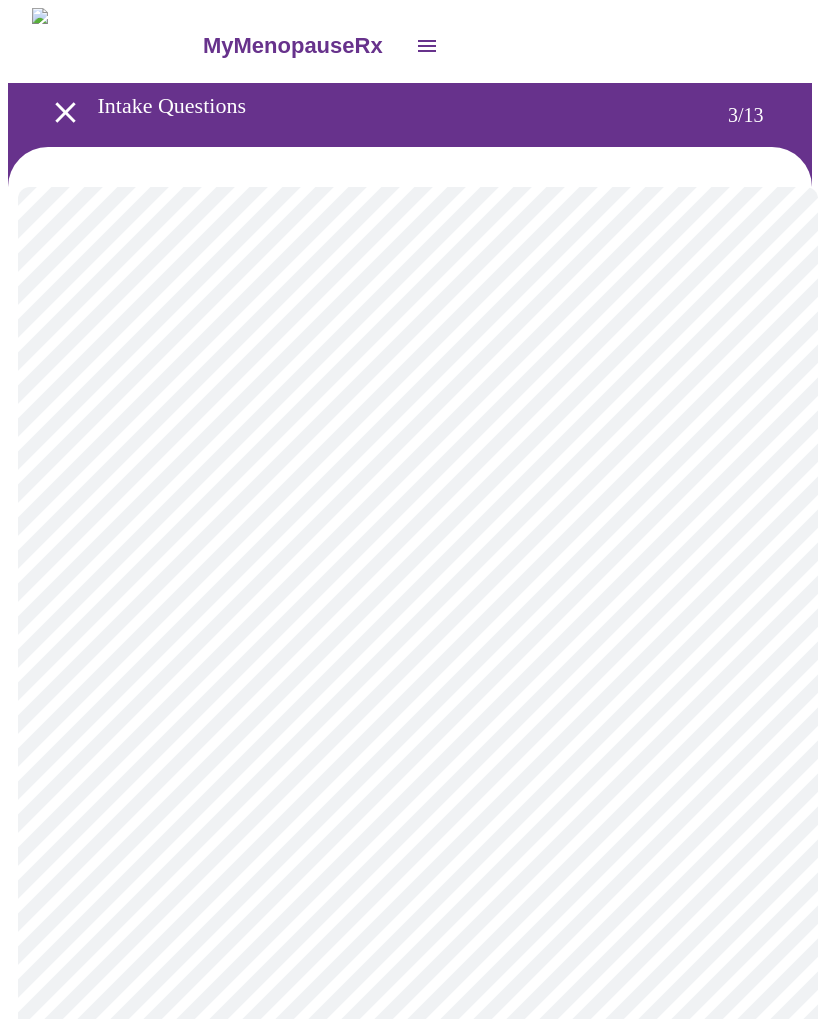 click on "MyMenopauseRx Intake Questions 3  /  13" at bounding box center [410, 1305] 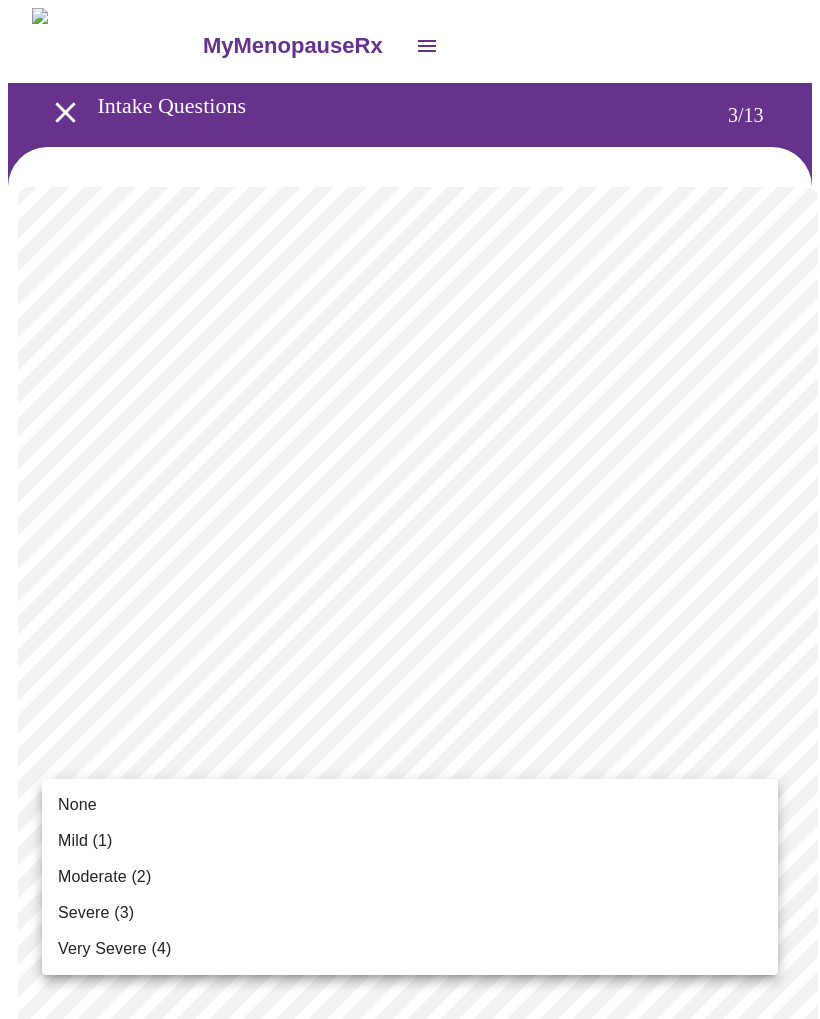 click on "None" at bounding box center [77, 805] 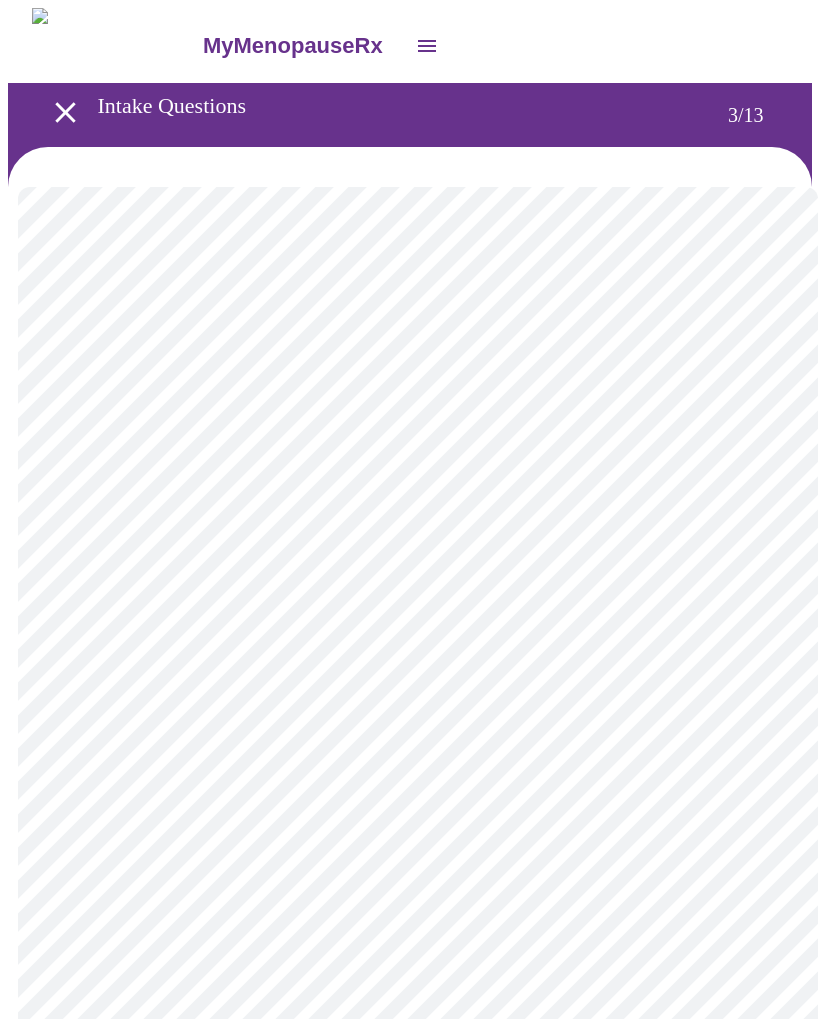 click on "MyMenopauseRx Intake Questions 3  /  13" at bounding box center [410, 1292] 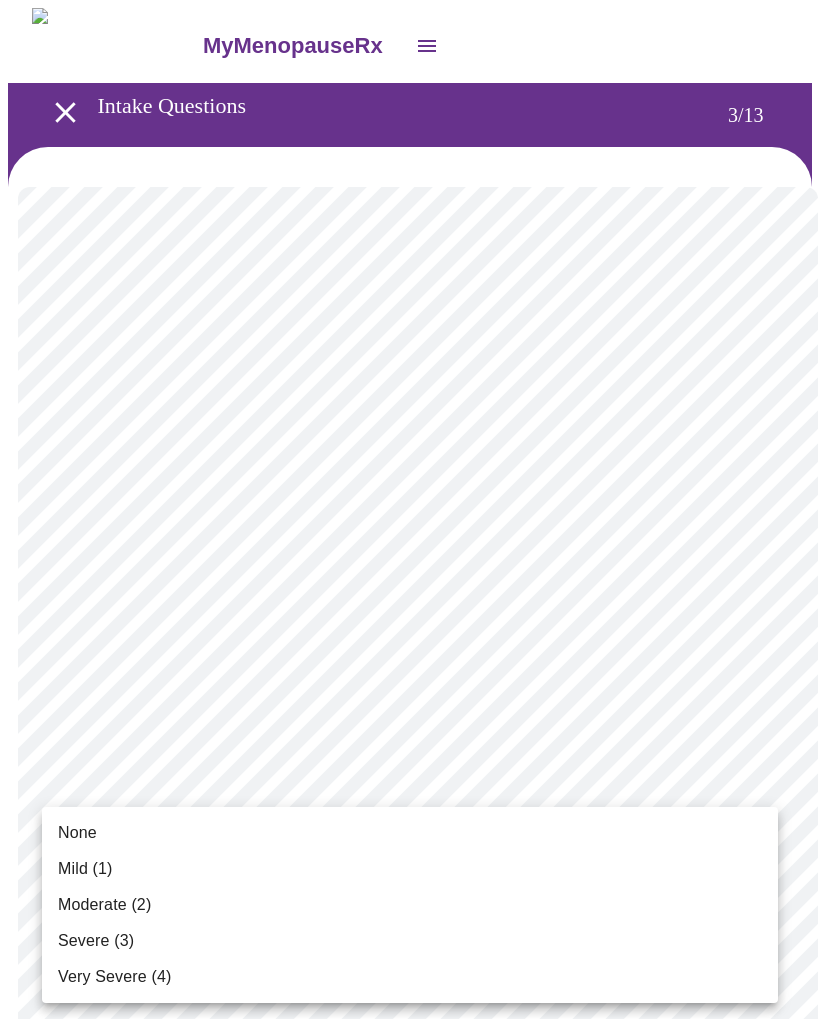 click on "None" at bounding box center [77, 833] 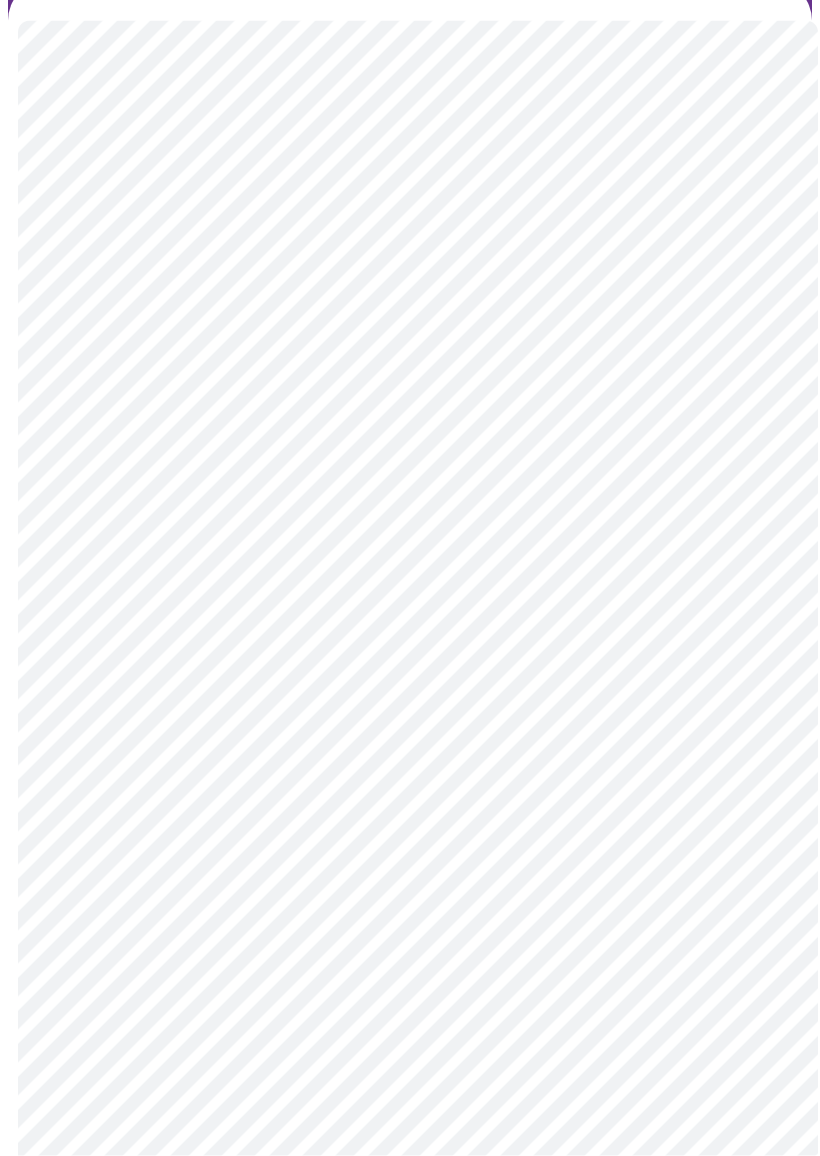 scroll, scrollTop: 182, scrollLeft: 0, axis: vertical 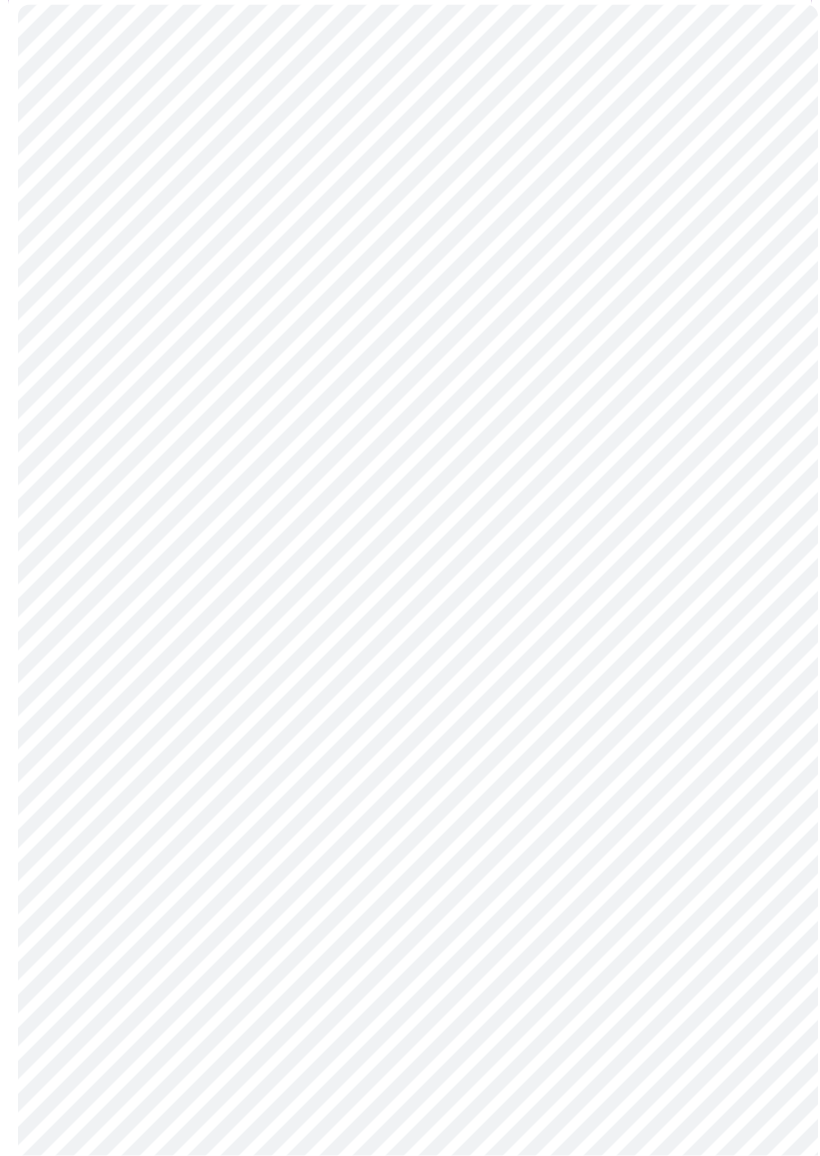 click on "MyMenopauseRx Intake Questions 3  /  13" at bounding box center [410, 1096] 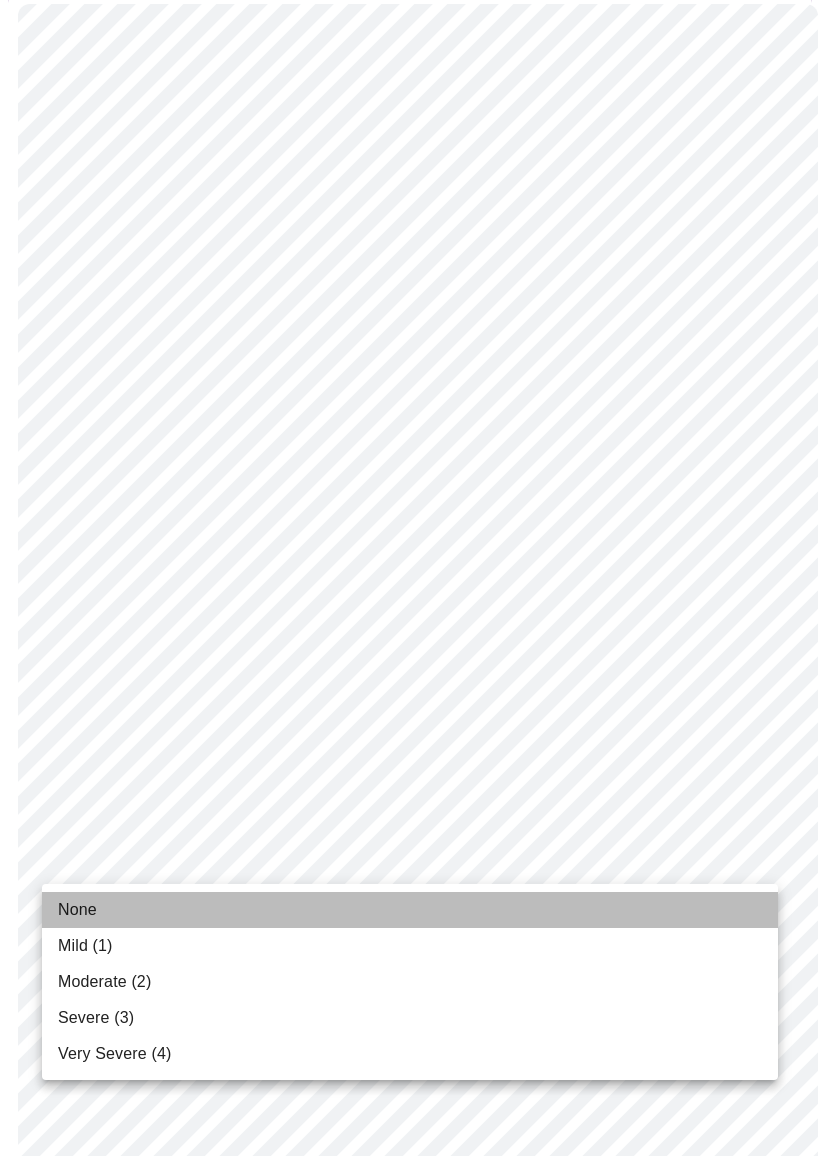 click on "None" at bounding box center (77, 910) 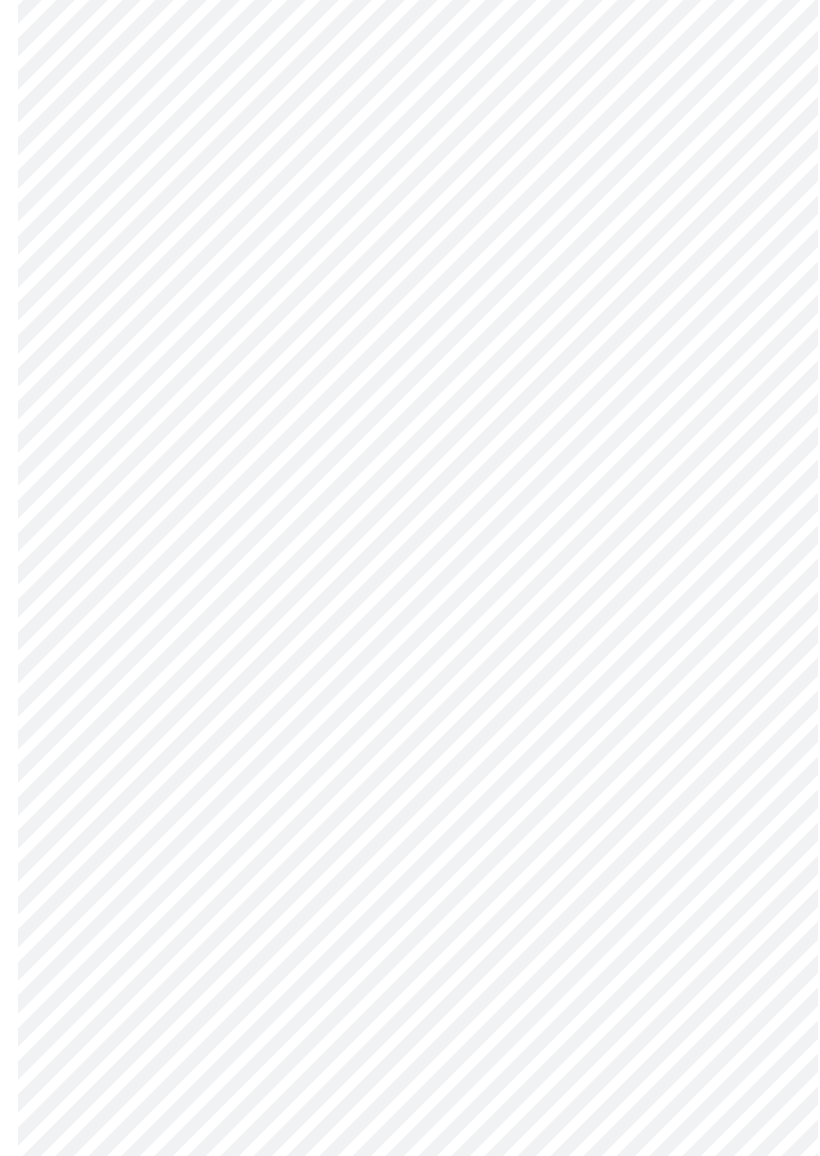 scroll, scrollTop: 416, scrollLeft: 0, axis: vertical 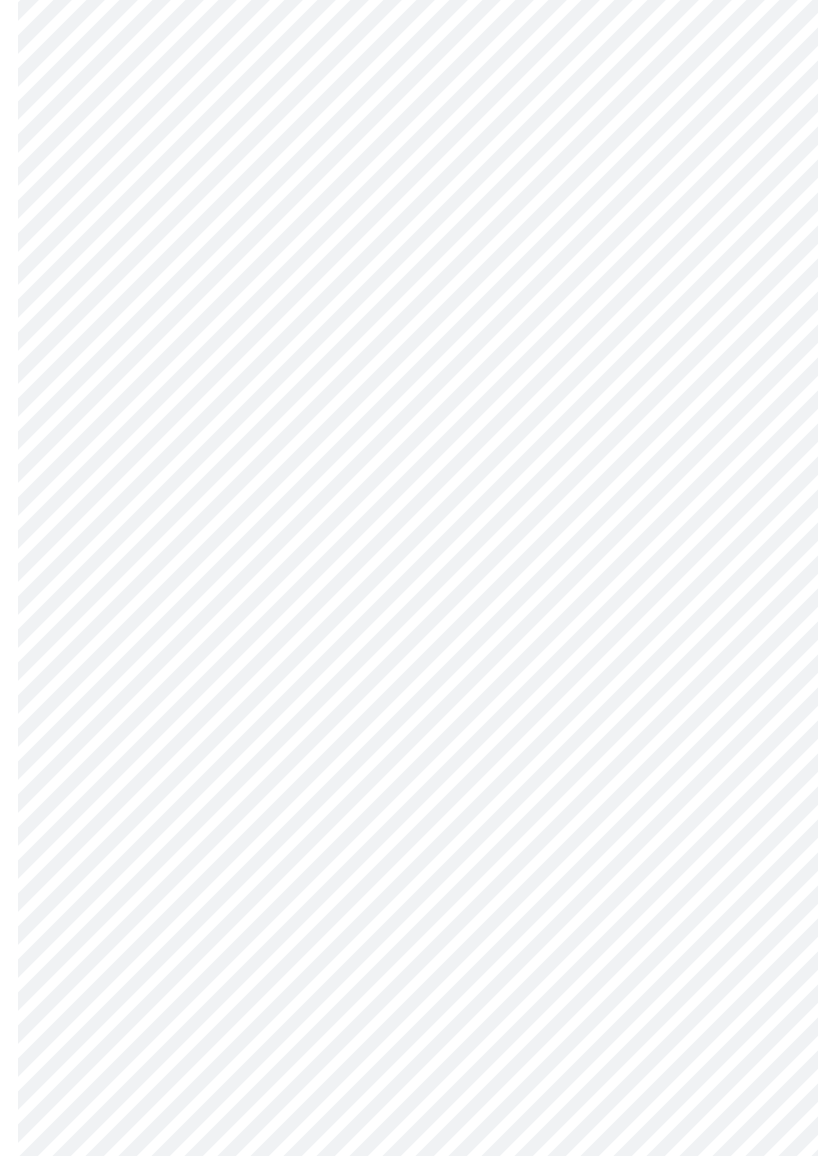 click on "MyMenopauseRx Intake Questions 3  /  13" at bounding box center (410, 849) 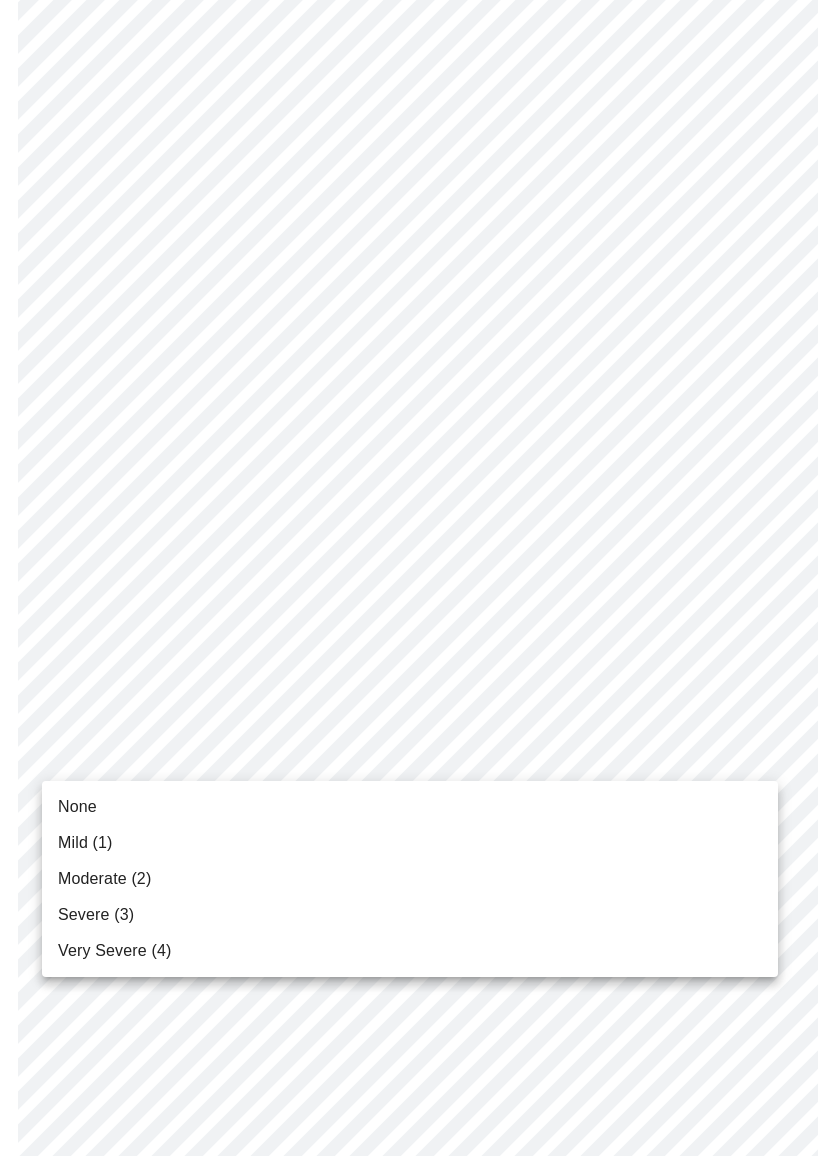 click on "None" at bounding box center (77, 807) 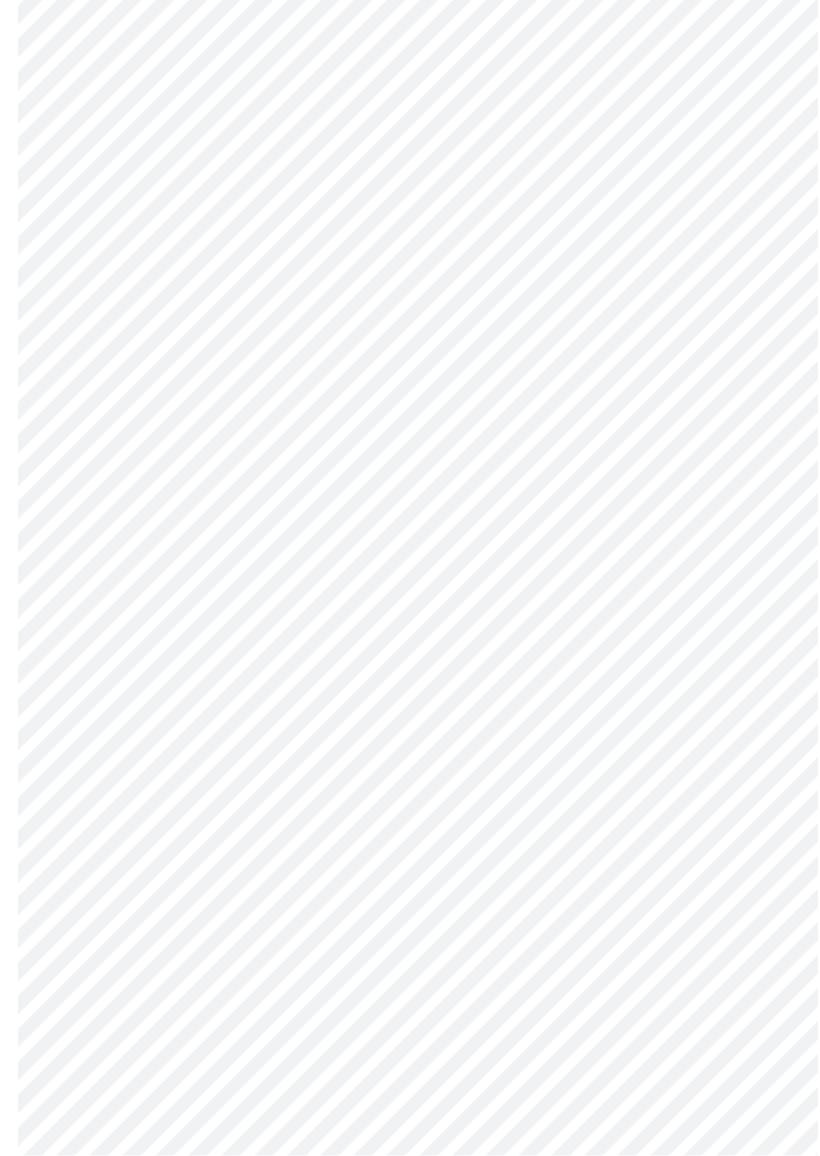 scroll, scrollTop: 710, scrollLeft: 0, axis: vertical 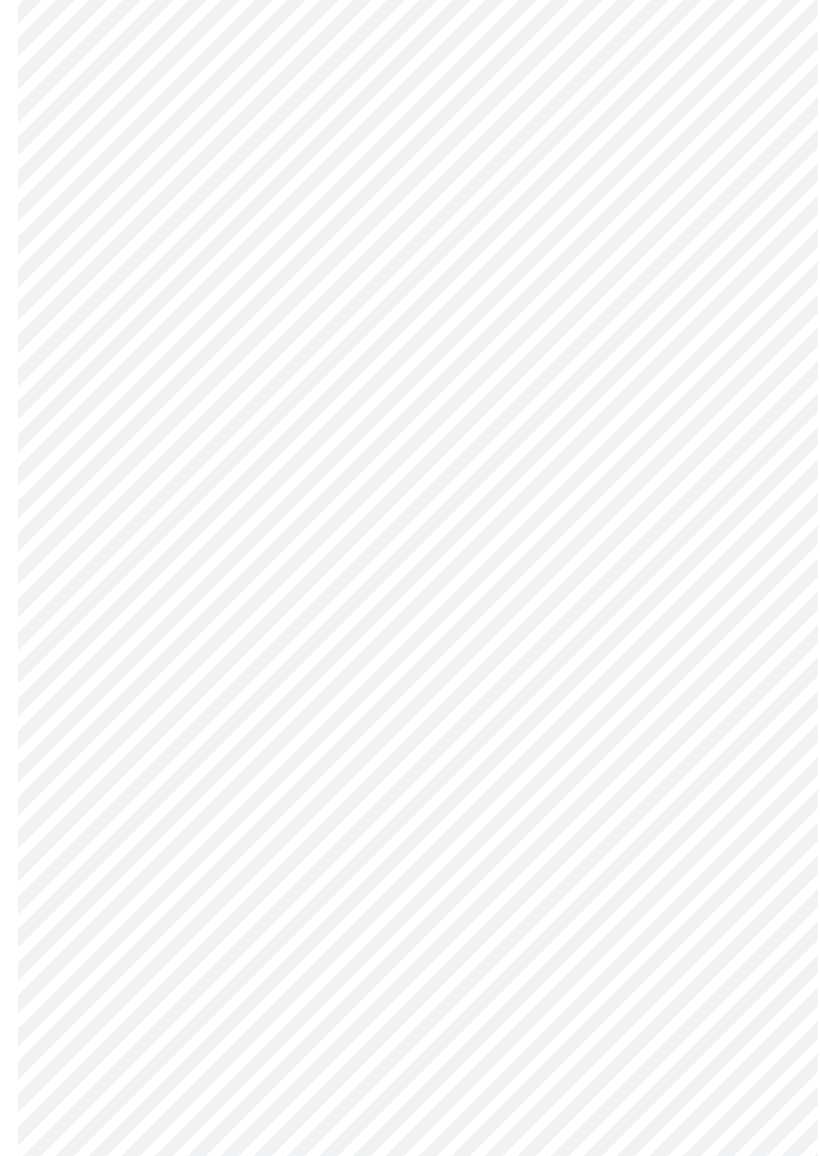 click on "MyMenopauseRx Intake Questions 3  /  13" at bounding box center (410, 541) 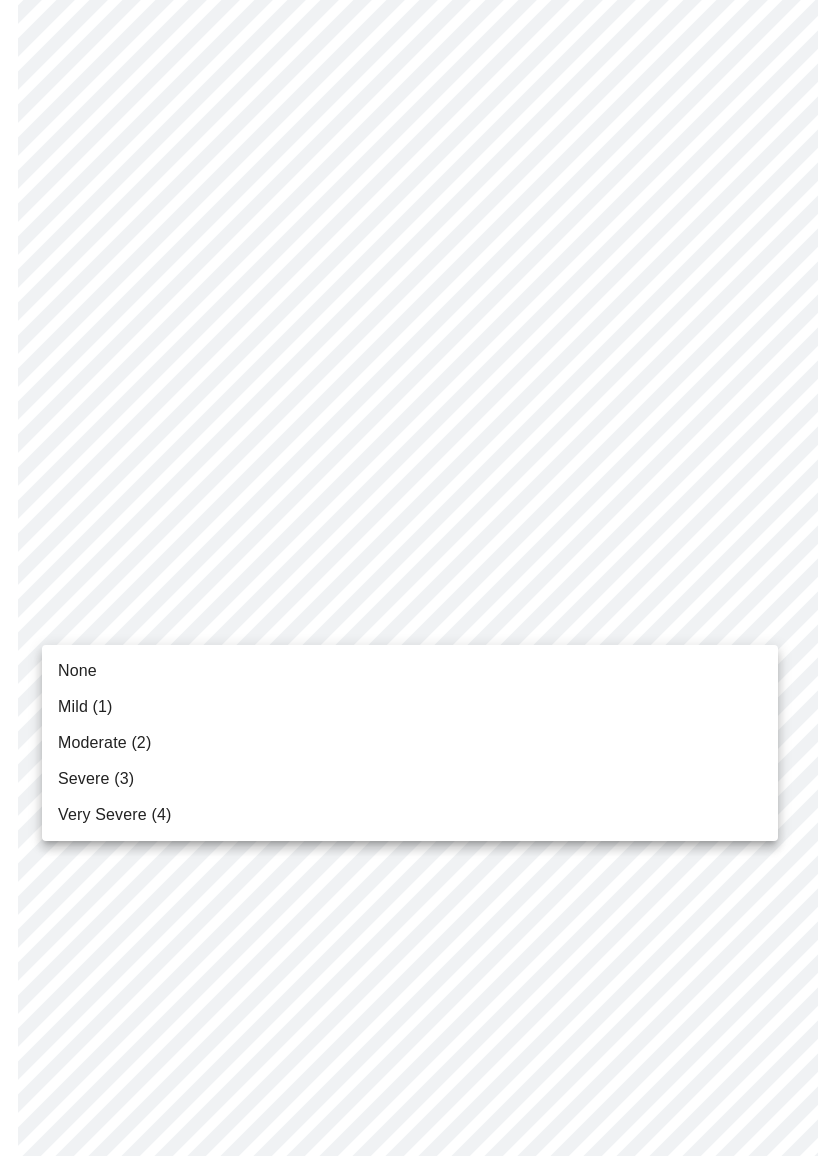 click on "None" at bounding box center (410, 671) 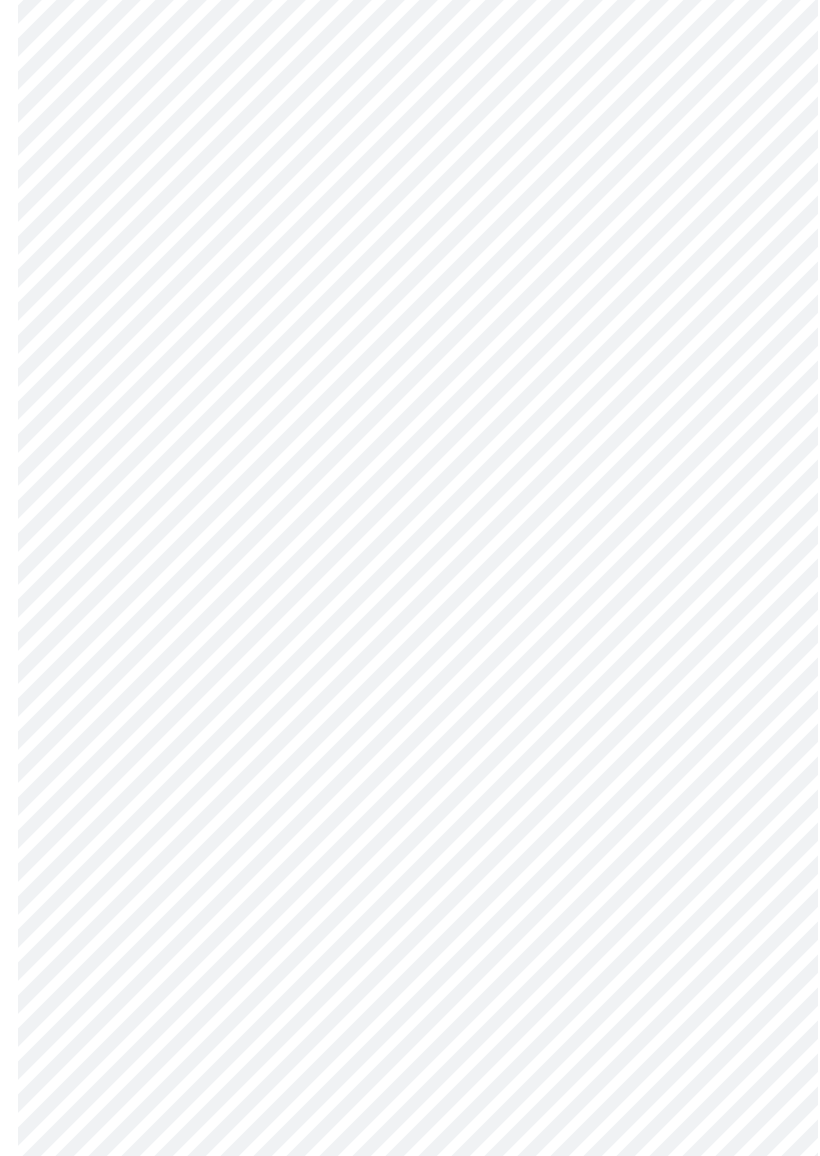 click on "MyMenopauseRx Intake Questions 3  /  13" at bounding box center (410, 528) 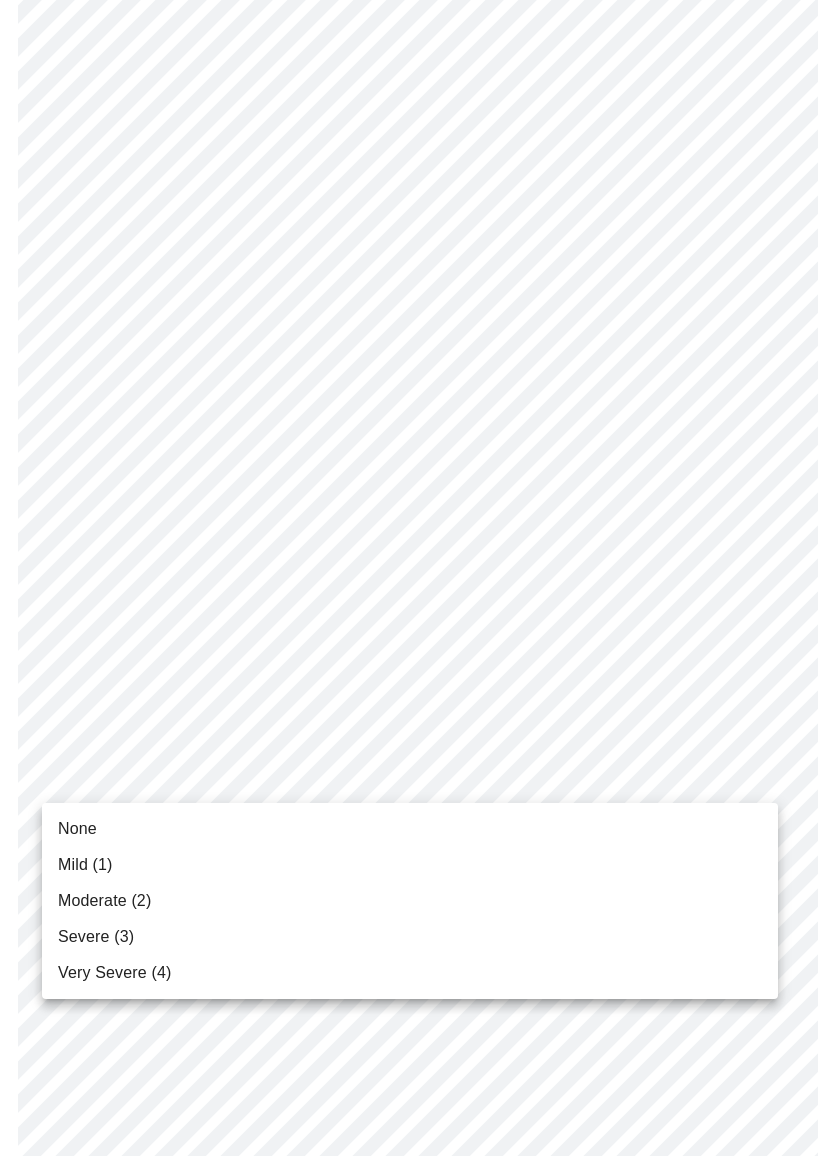 click on "None" at bounding box center (410, 829) 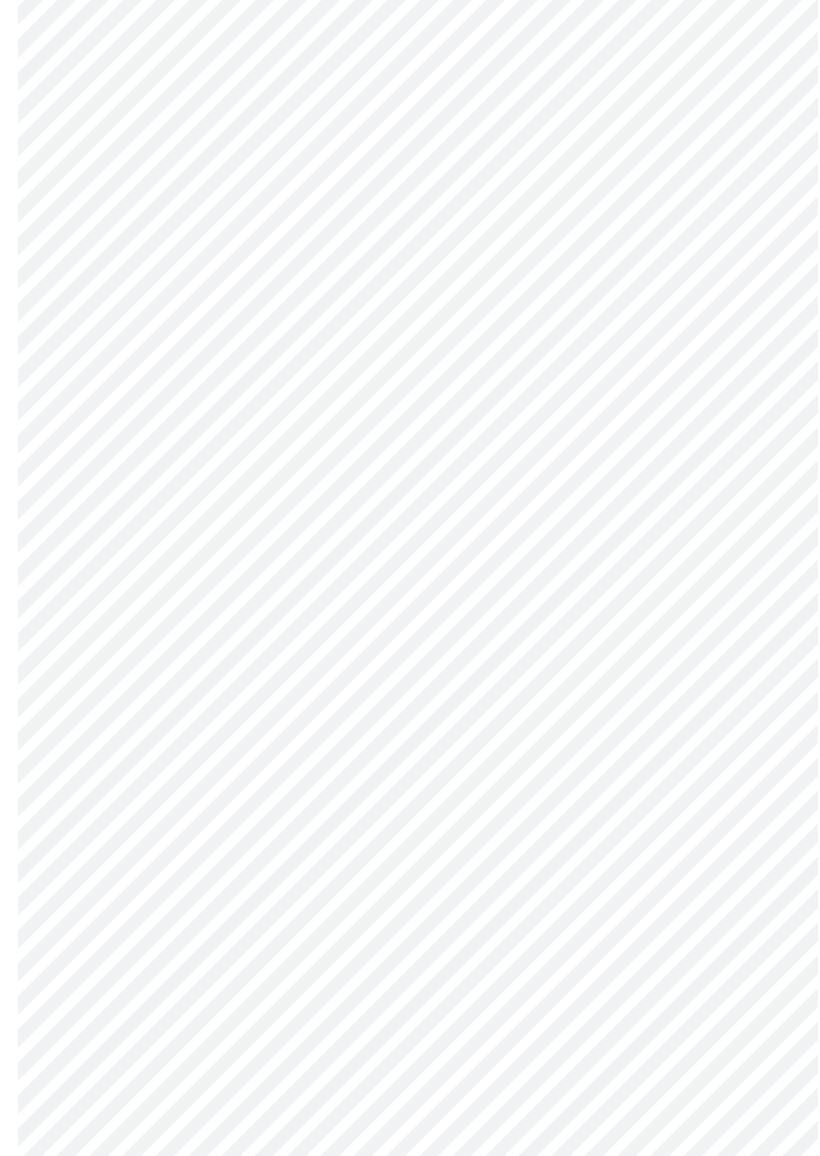 scroll, scrollTop: 880, scrollLeft: 0, axis: vertical 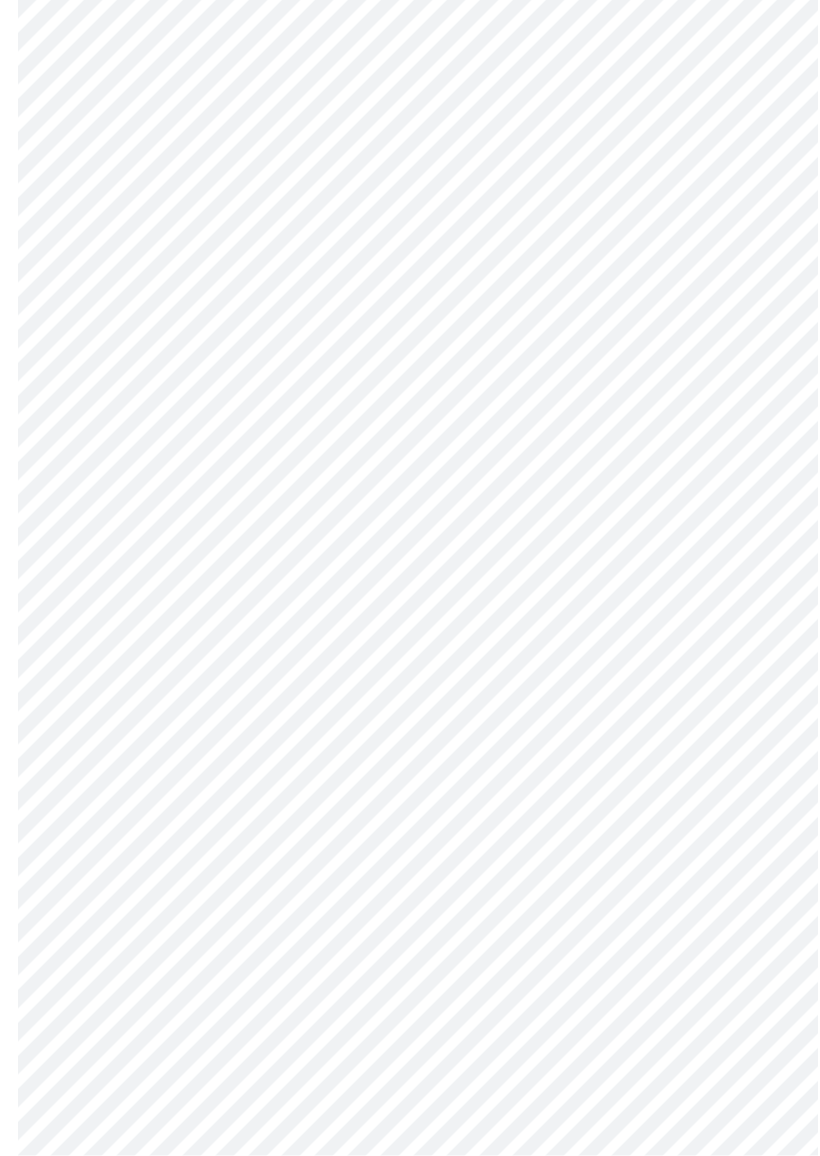 click on "MyMenopauseRx Intake Questions 3  /  13" at bounding box center (410, 344) 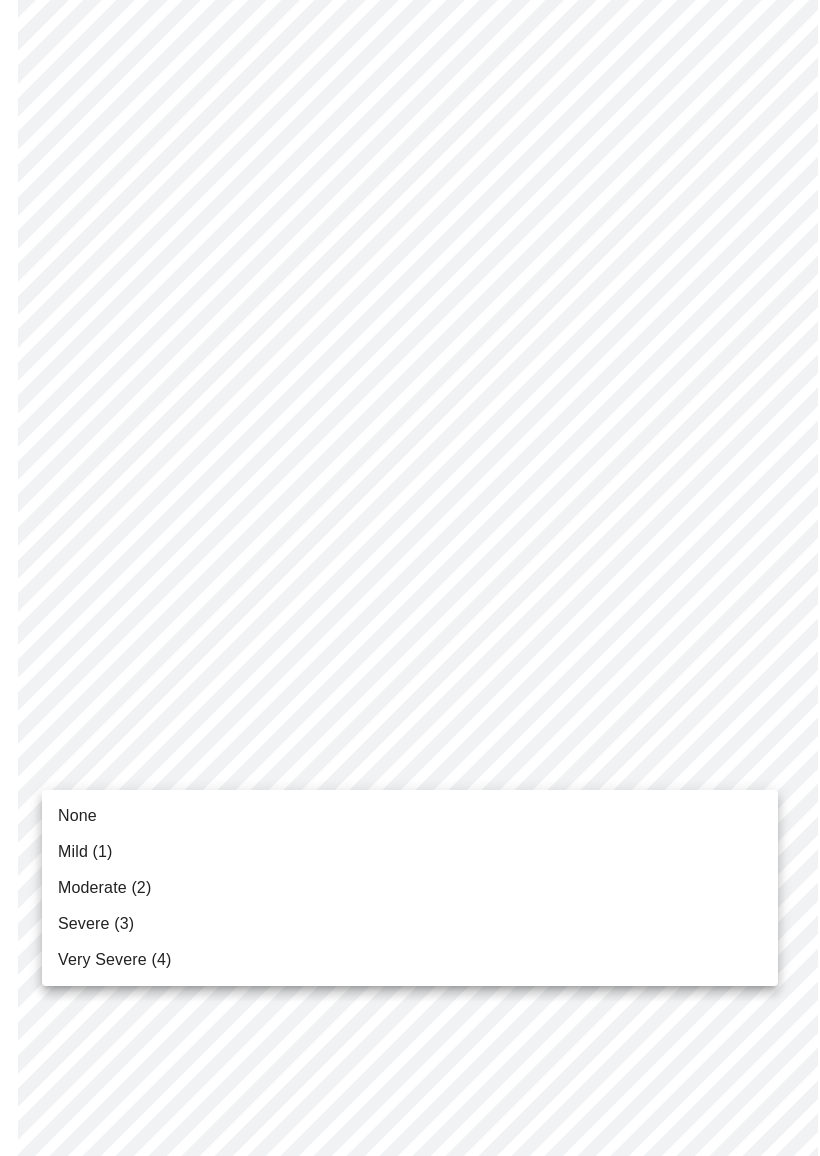 click on "None" at bounding box center [77, 816] 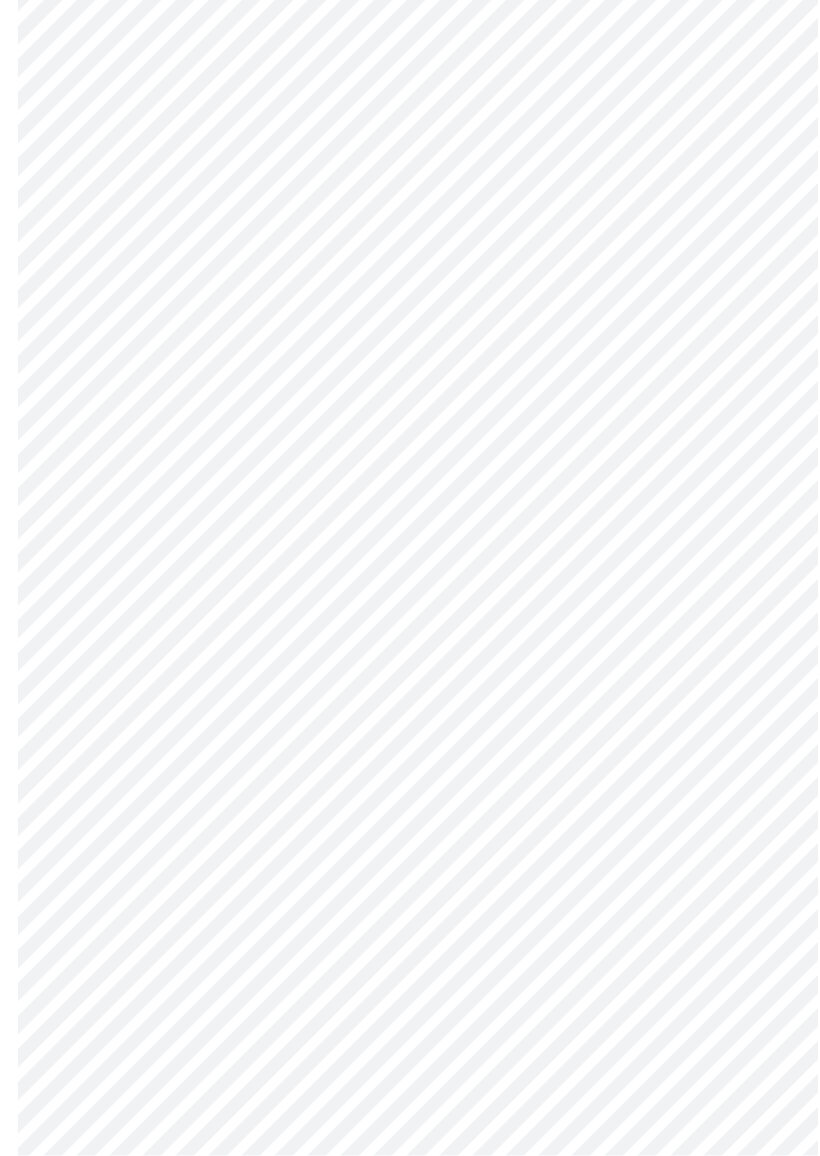 scroll, scrollTop: 1028, scrollLeft: 0, axis: vertical 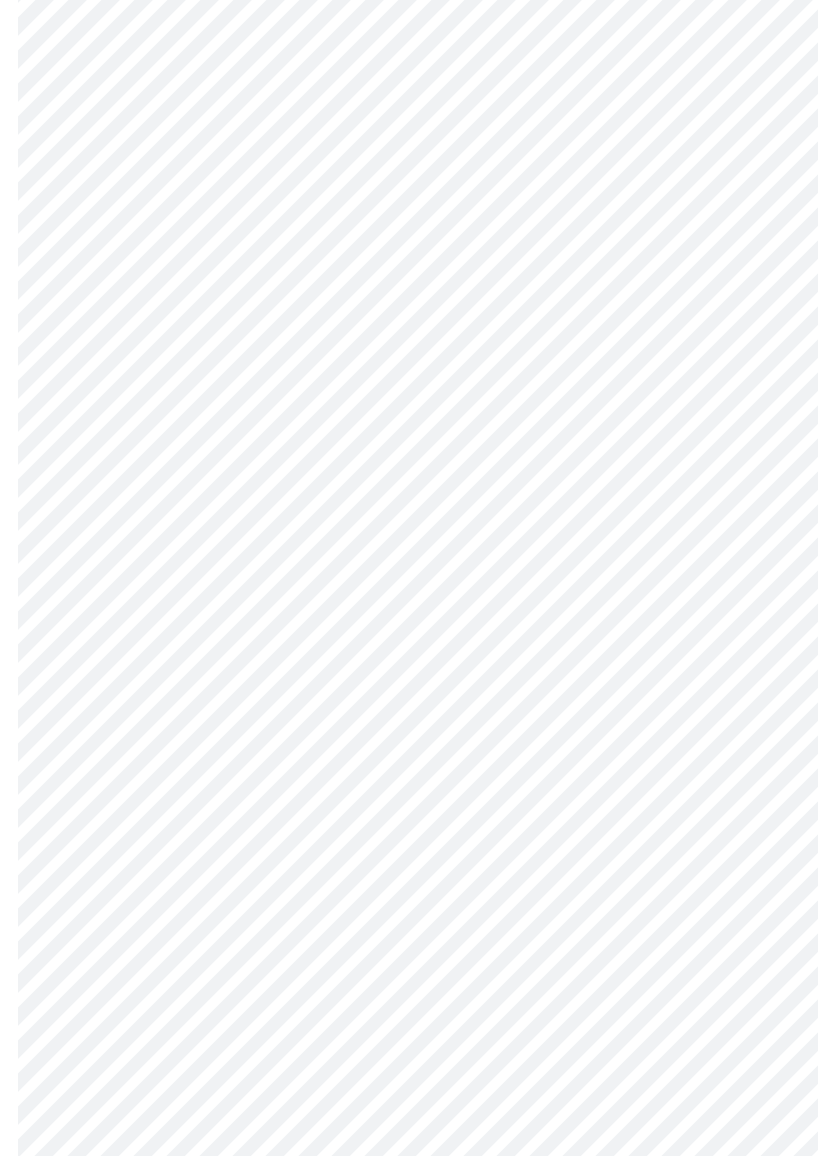 click on "MyMenopauseRx Intake Questions 3  /  13" at bounding box center [410, 183] 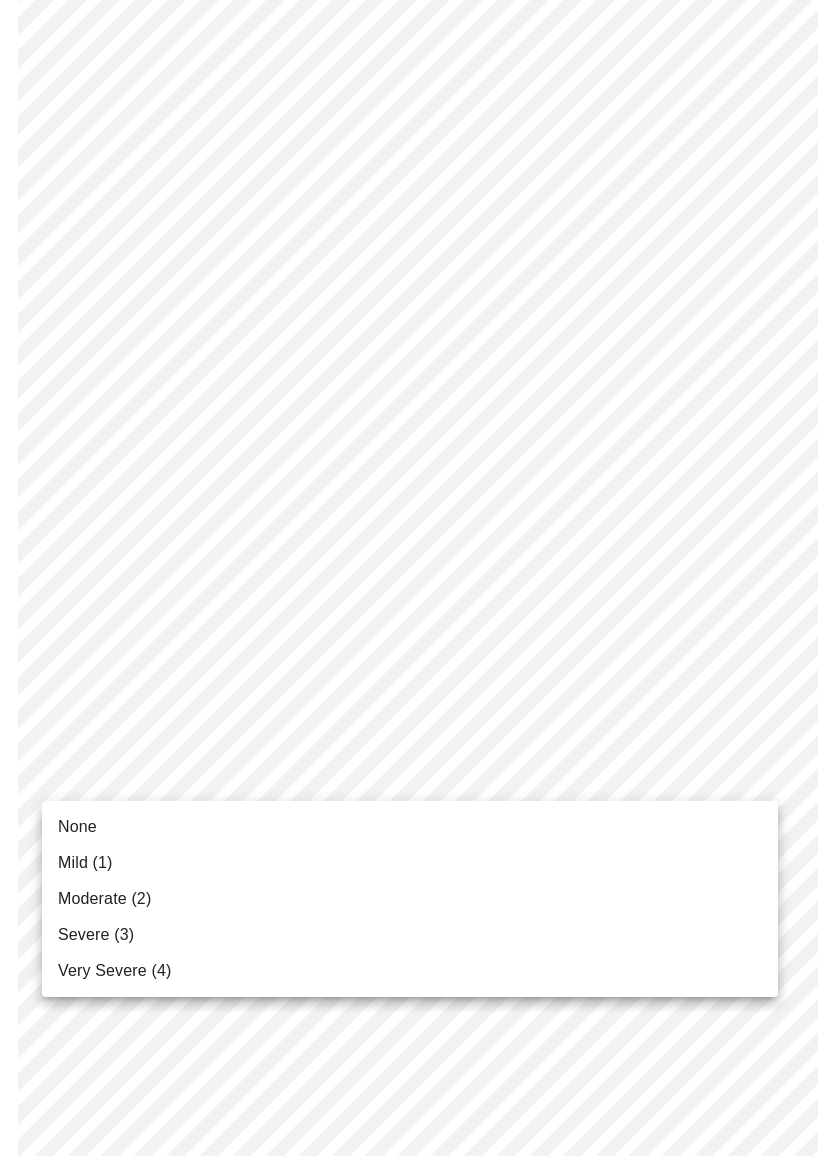 click on "None" at bounding box center [77, 827] 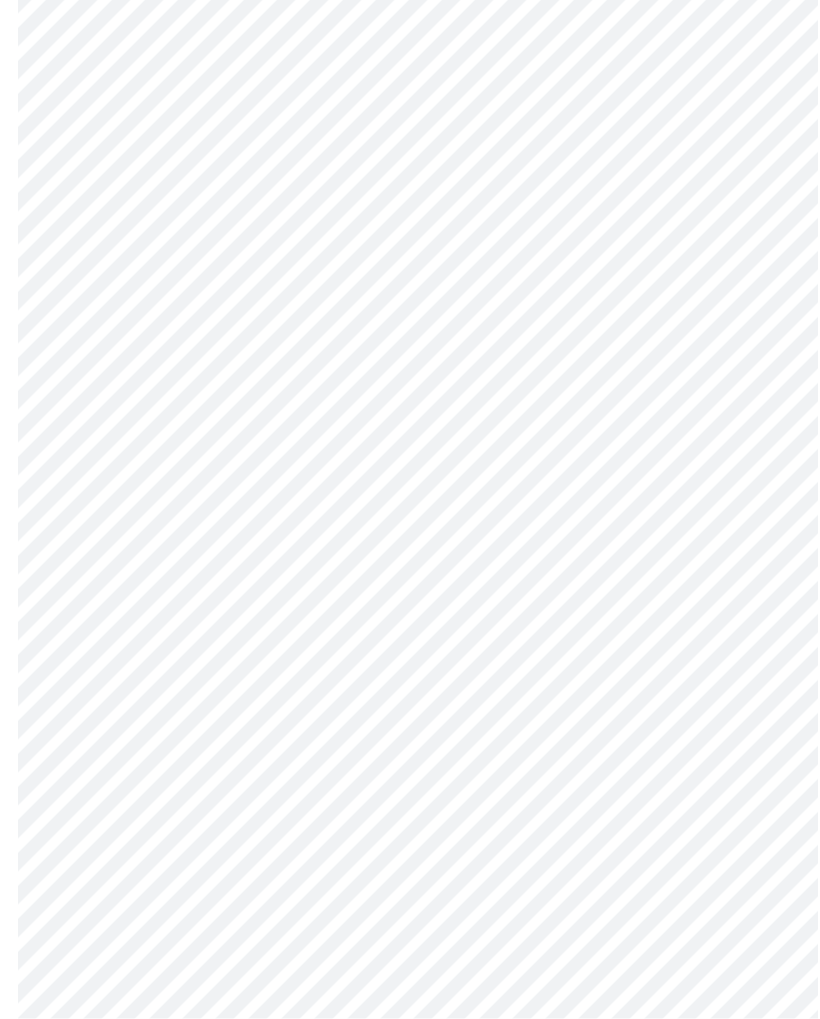 scroll, scrollTop: 1249, scrollLeft: 0, axis: vertical 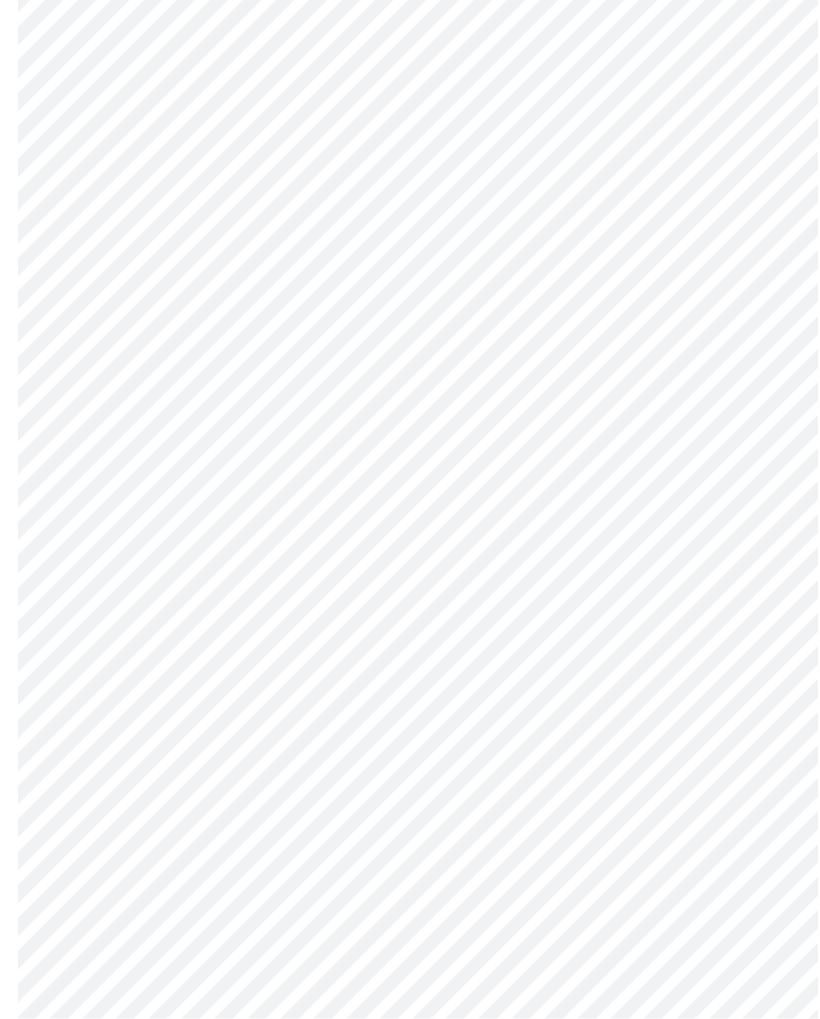 click on "MyMenopauseRx Intake Questions 3  /  13" at bounding box center [410, -52] 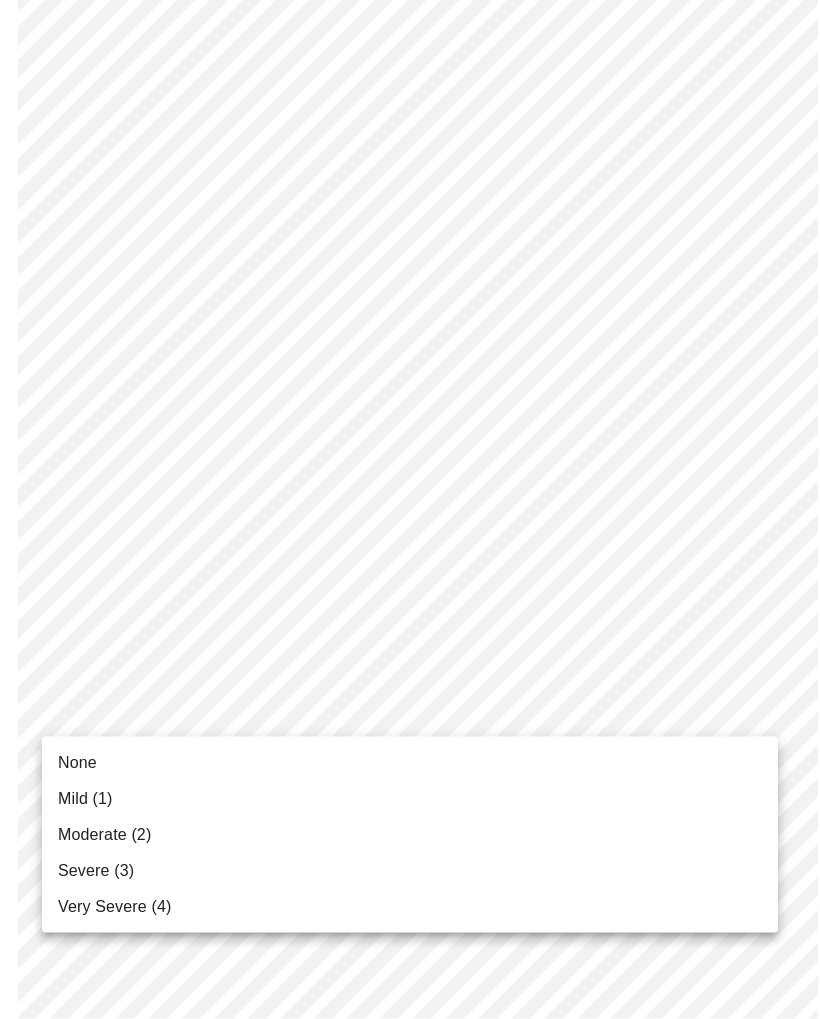 scroll, scrollTop: 1250, scrollLeft: 0, axis: vertical 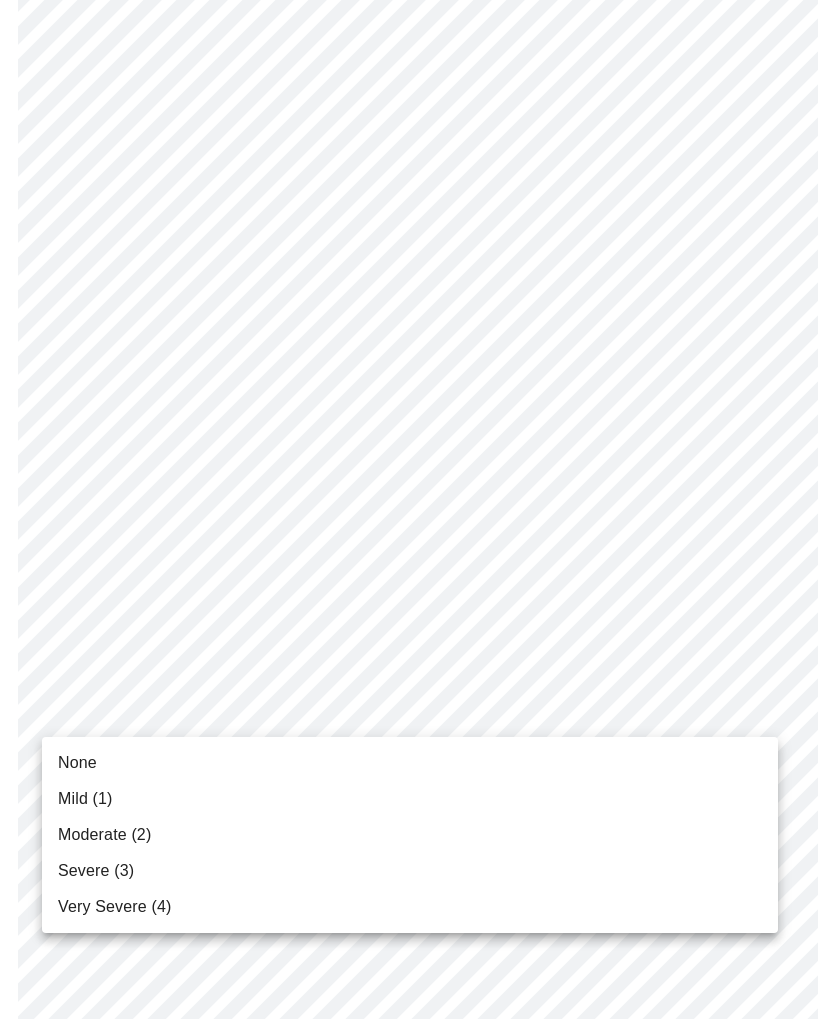 click on "None" at bounding box center (77, 763) 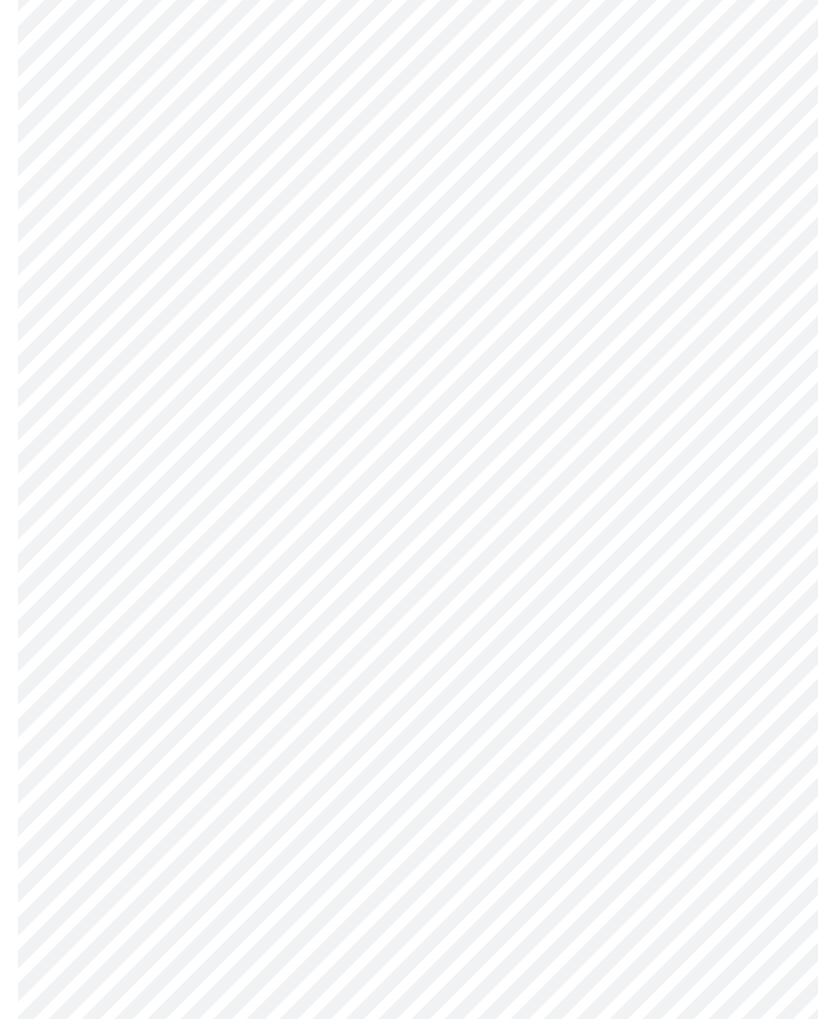 click on "MyMenopauseRx Intake Questions 3  /  13" at bounding box center (410, -66) 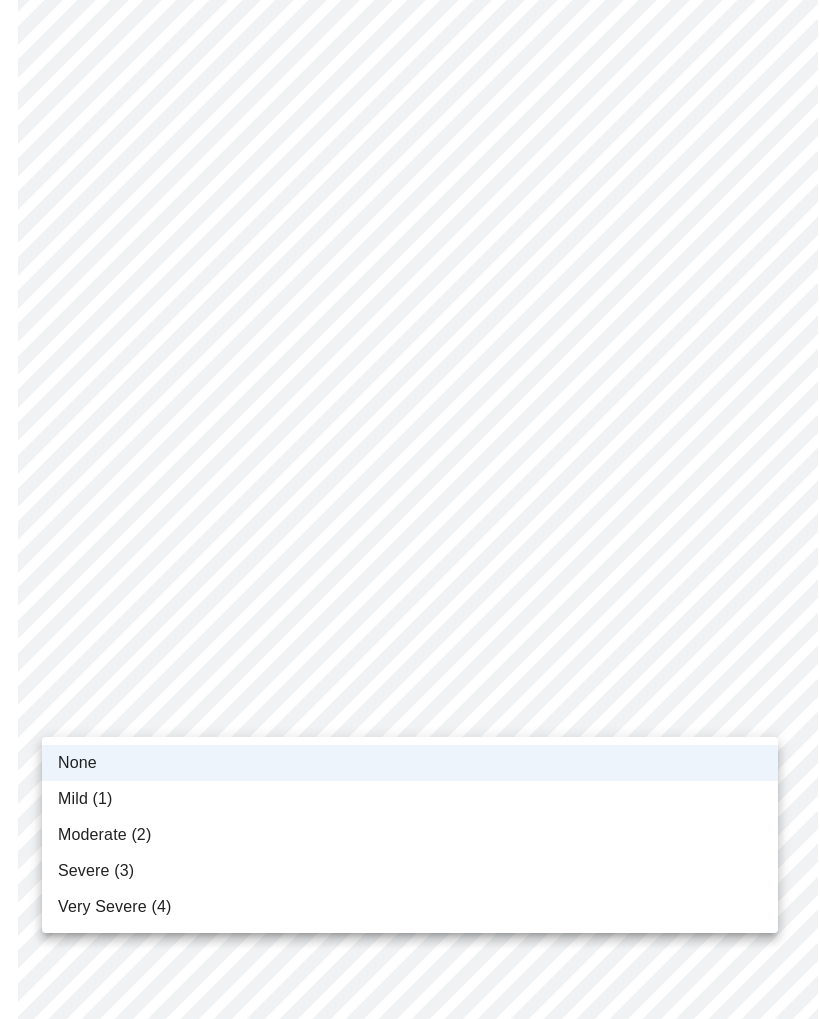 click on "Moderate (2)" at bounding box center (104, 835) 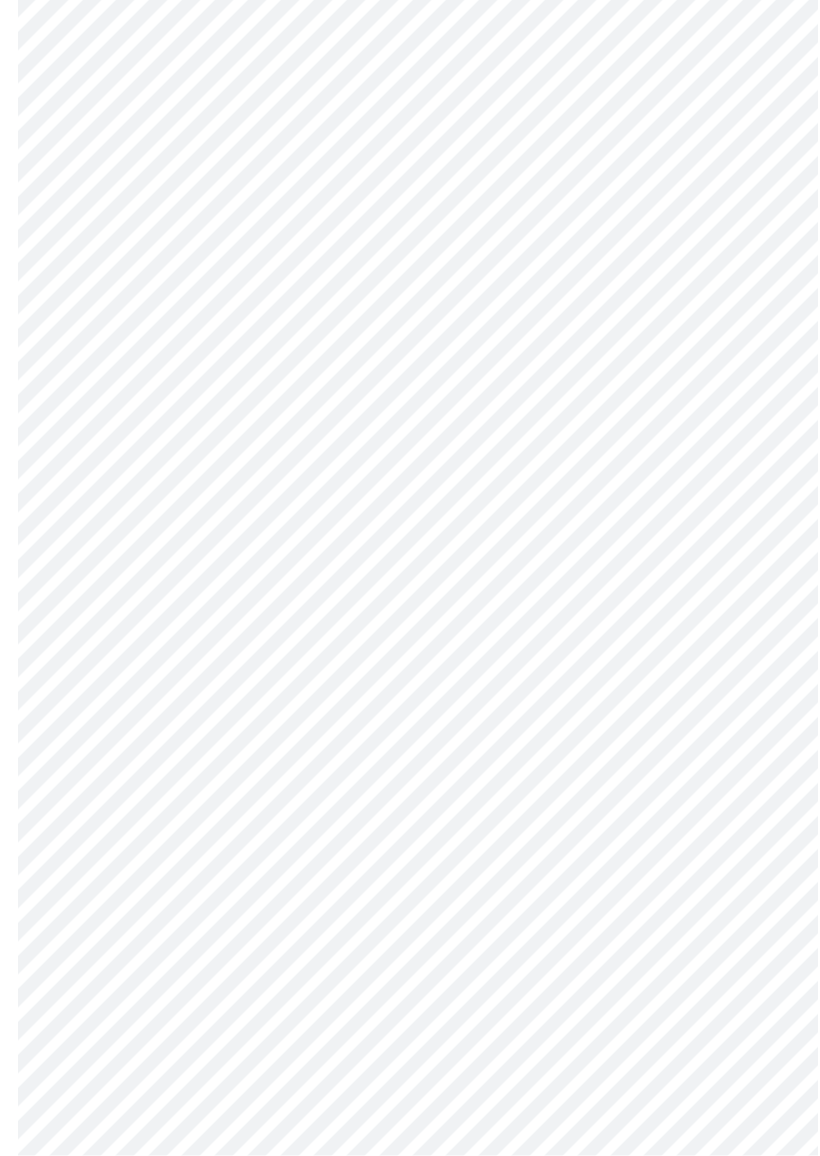 scroll, scrollTop: 585, scrollLeft: 0, axis: vertical 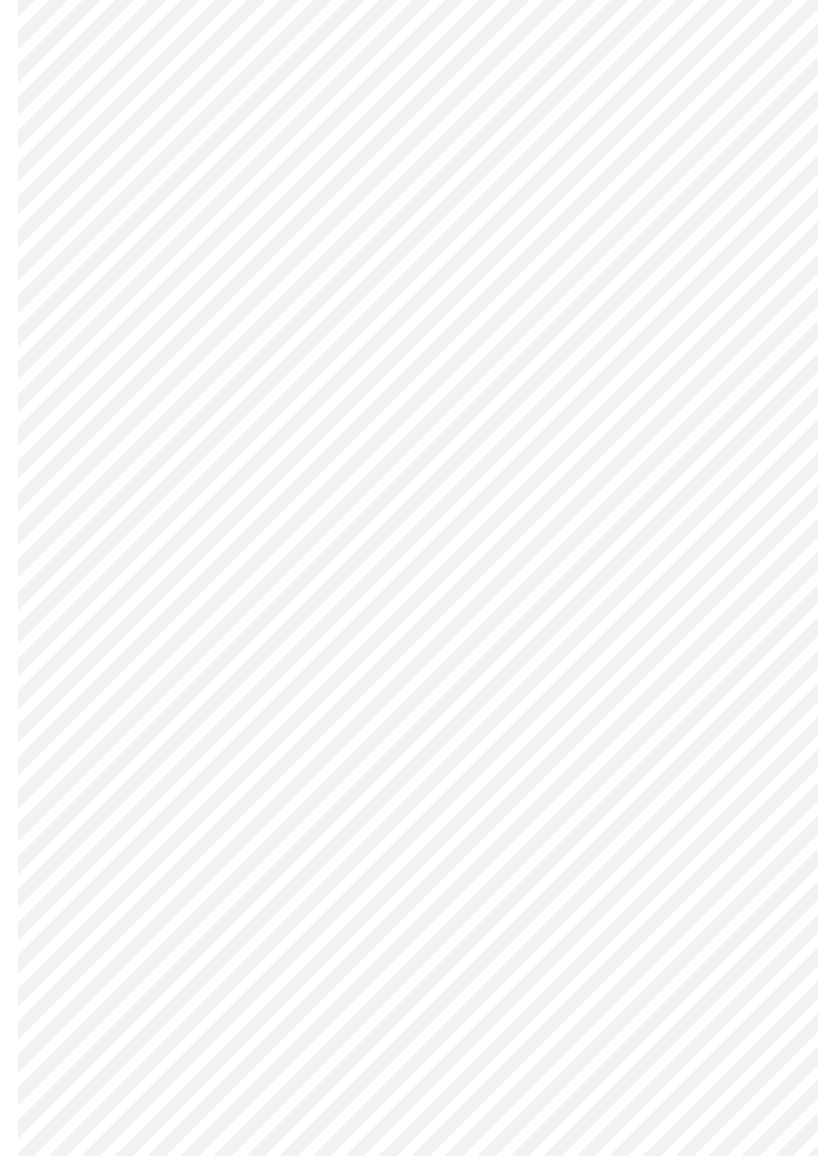 click on "MyMenopauseRx Intake Questions 4  /  13" at bounding box center [410, 367] 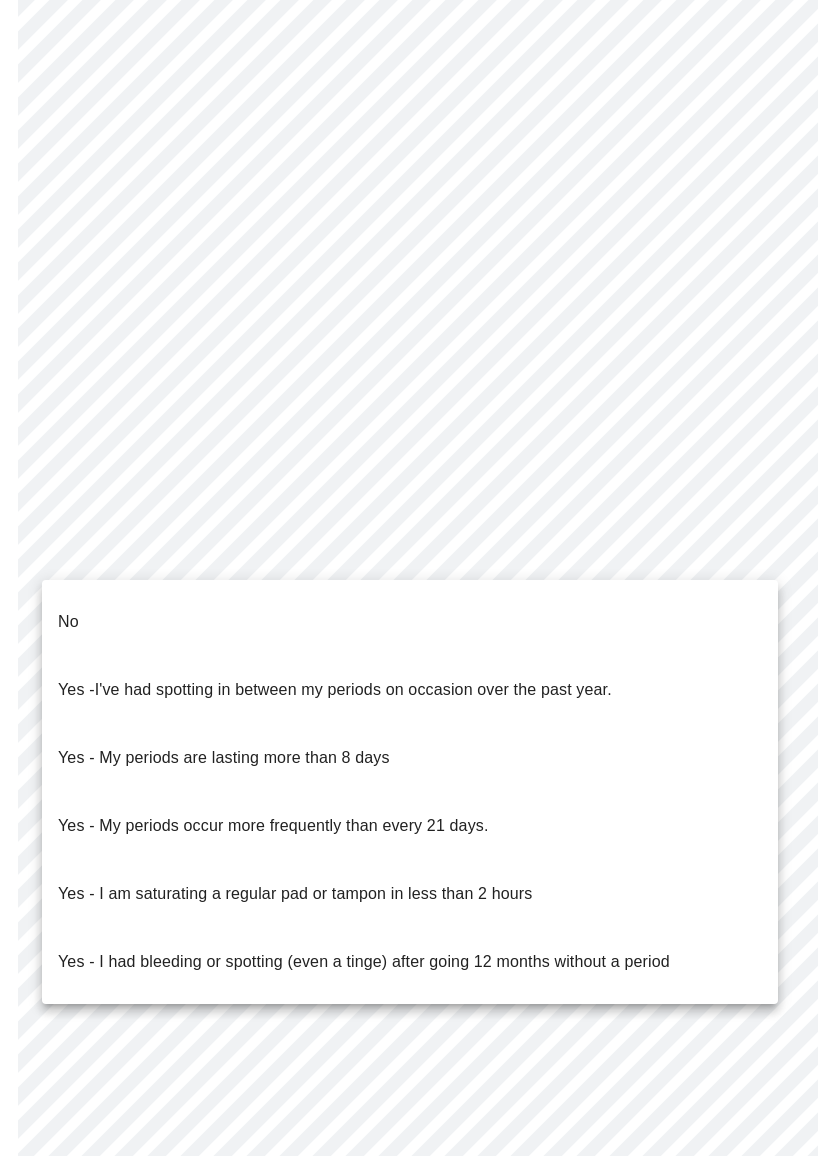 click on "No" at bounding box center [68, 622] 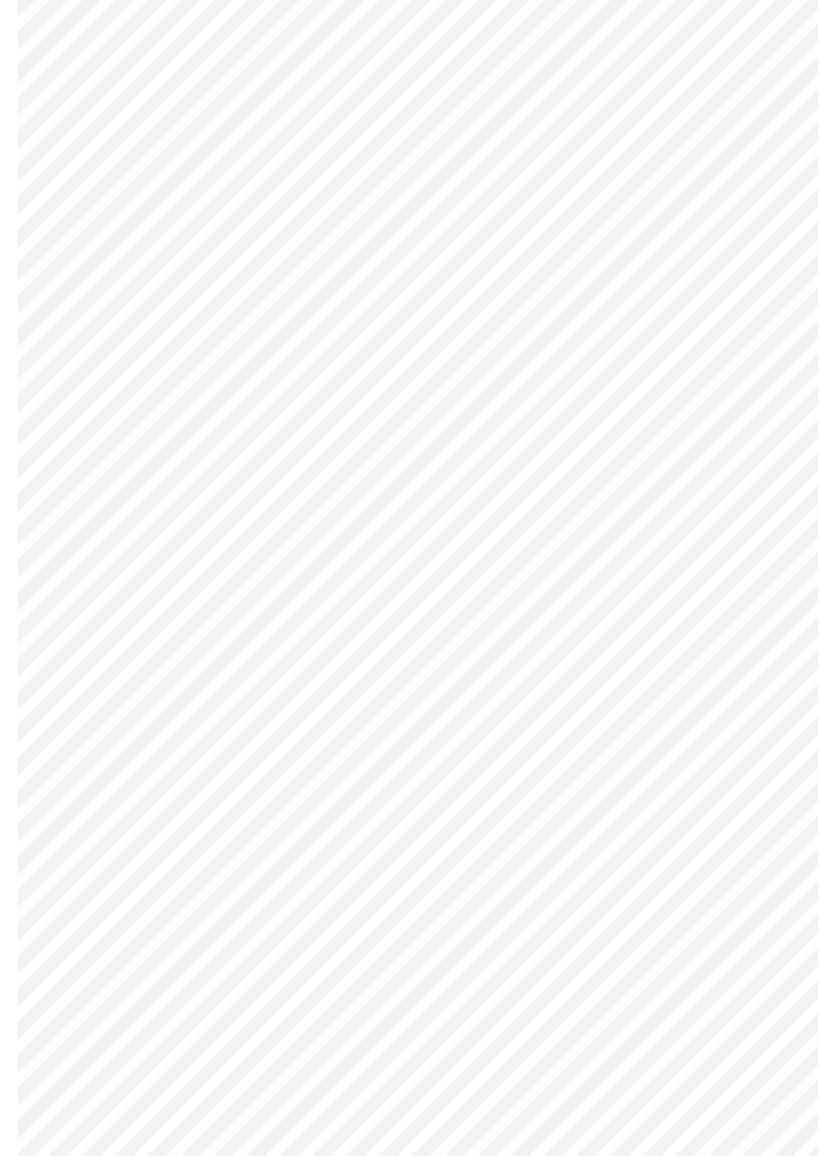 click on "MyMenopauseRx Intake Questions 4  /  13" at bounding box center [410, 361] 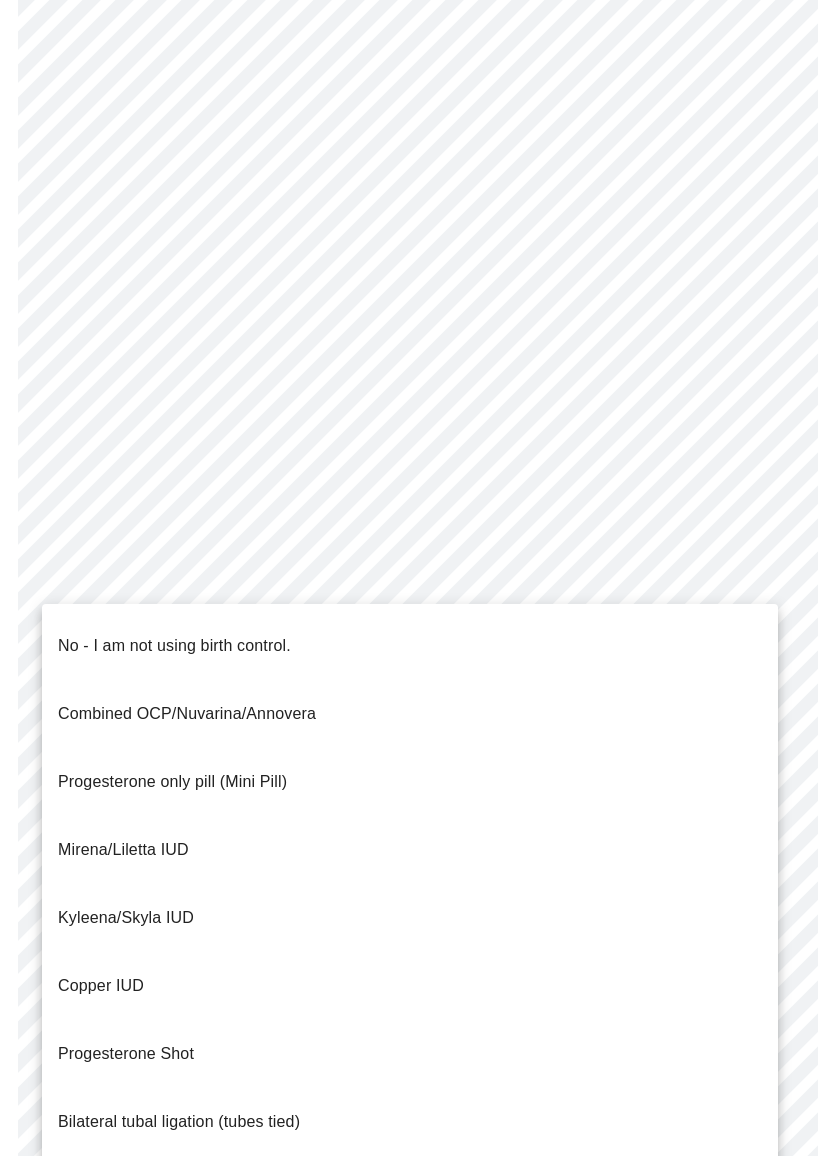 click on "No - I am not using birth control." at bounding box center (174, 646) 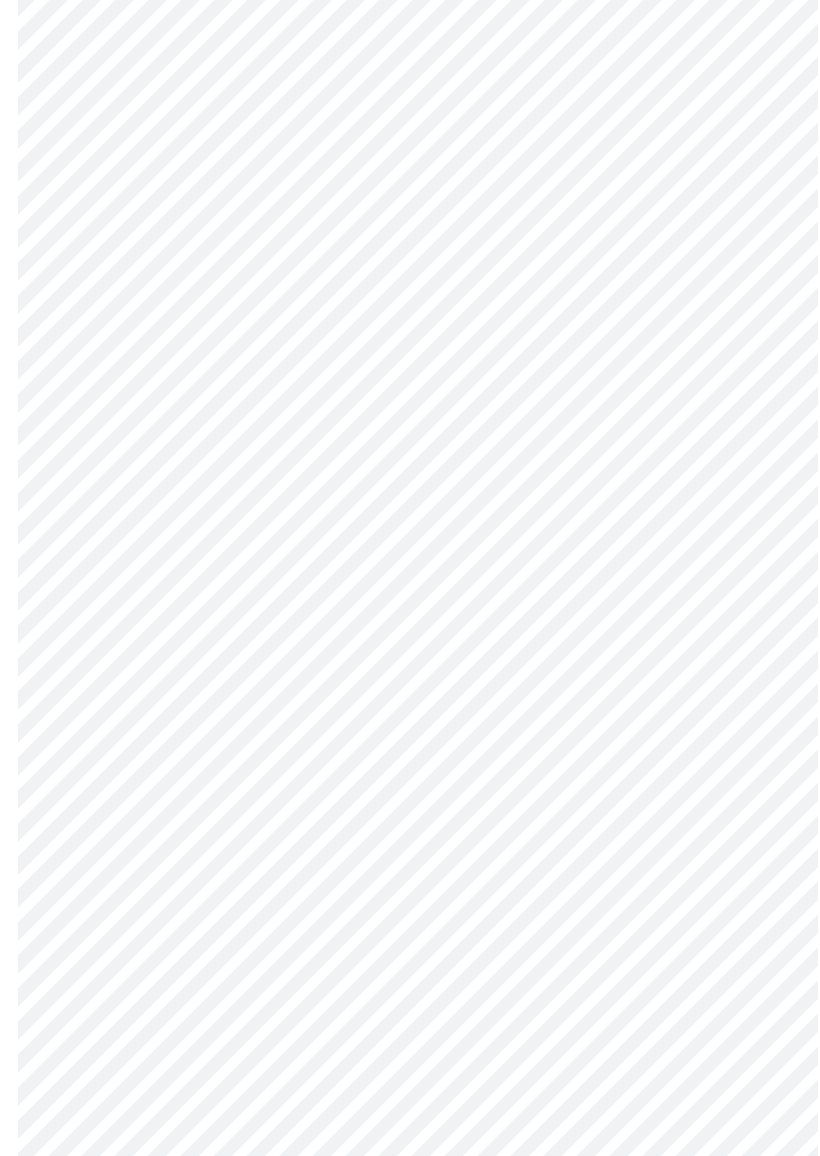 click on "MyMenopauseRx Intake Questions 4  /  13" at bounding box center (410, 356) 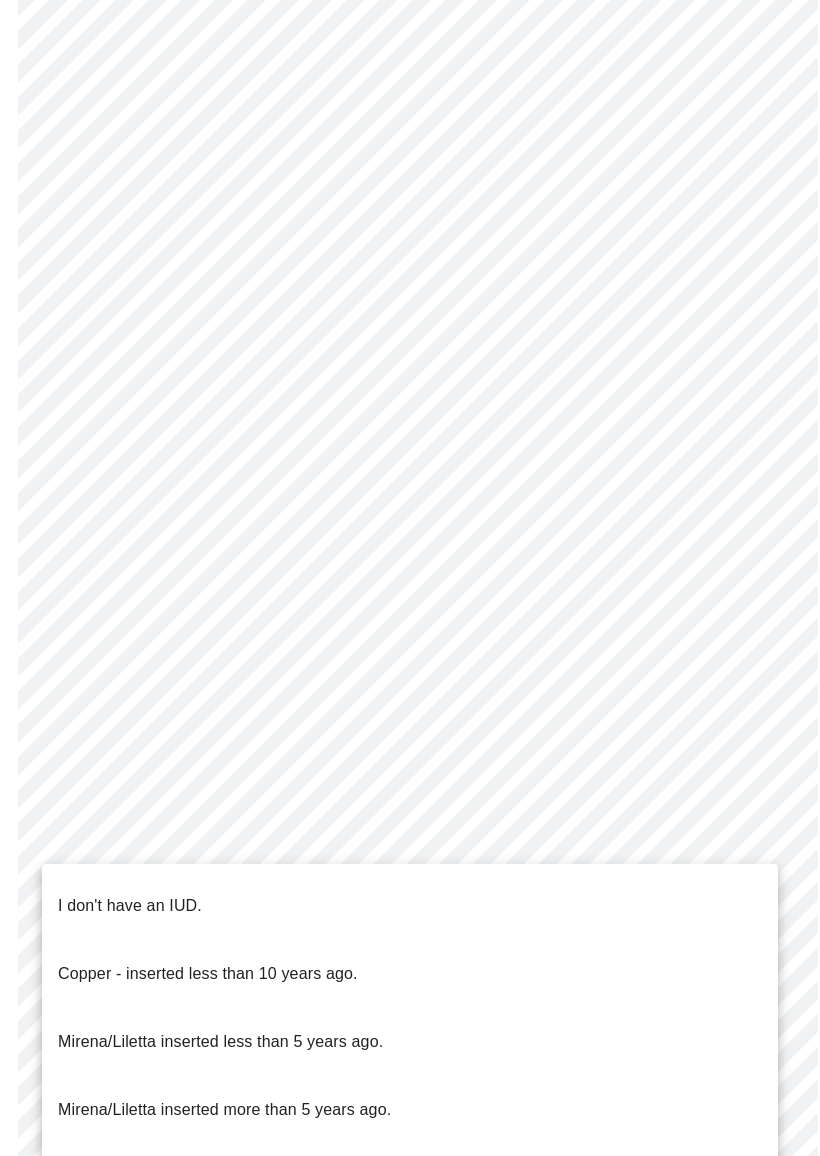 click on "I don't have an IUD." at bounding box center (410, 906) 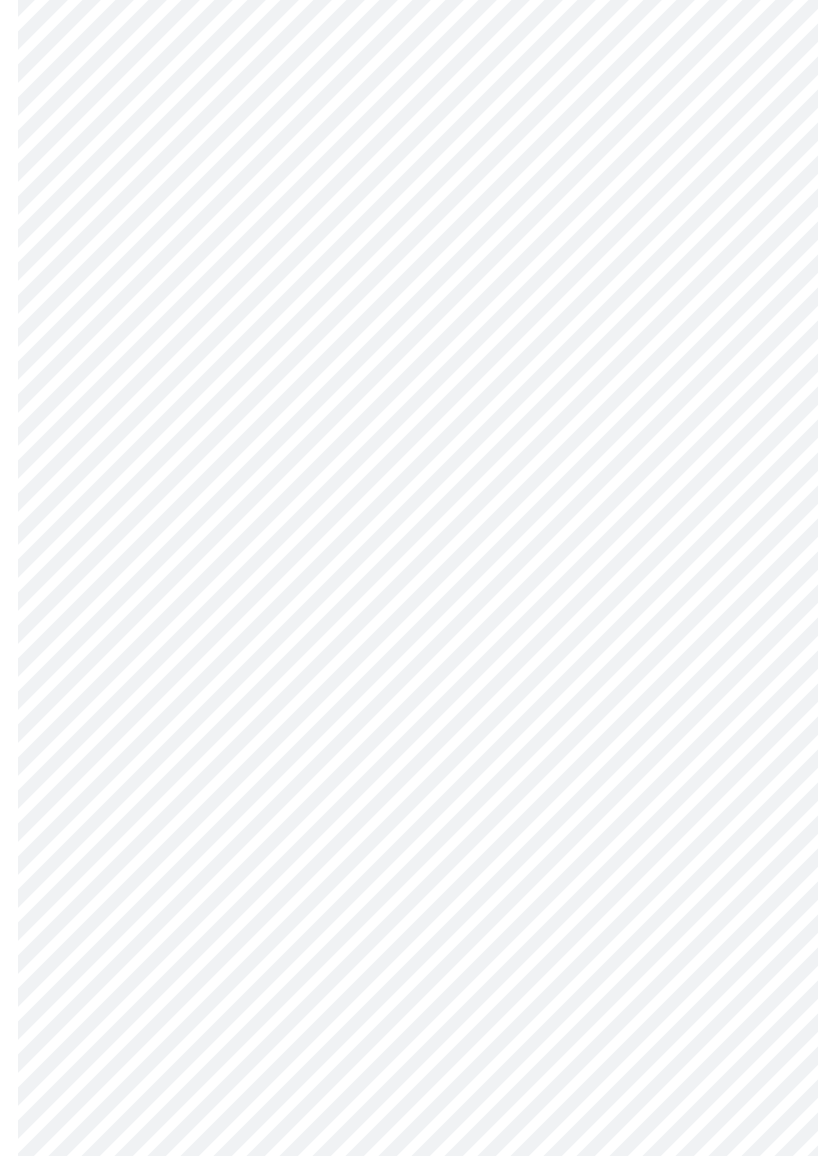 click on "MyMenopauseRx Intake Questions 4  /  13" at bounding box center (410, 350) 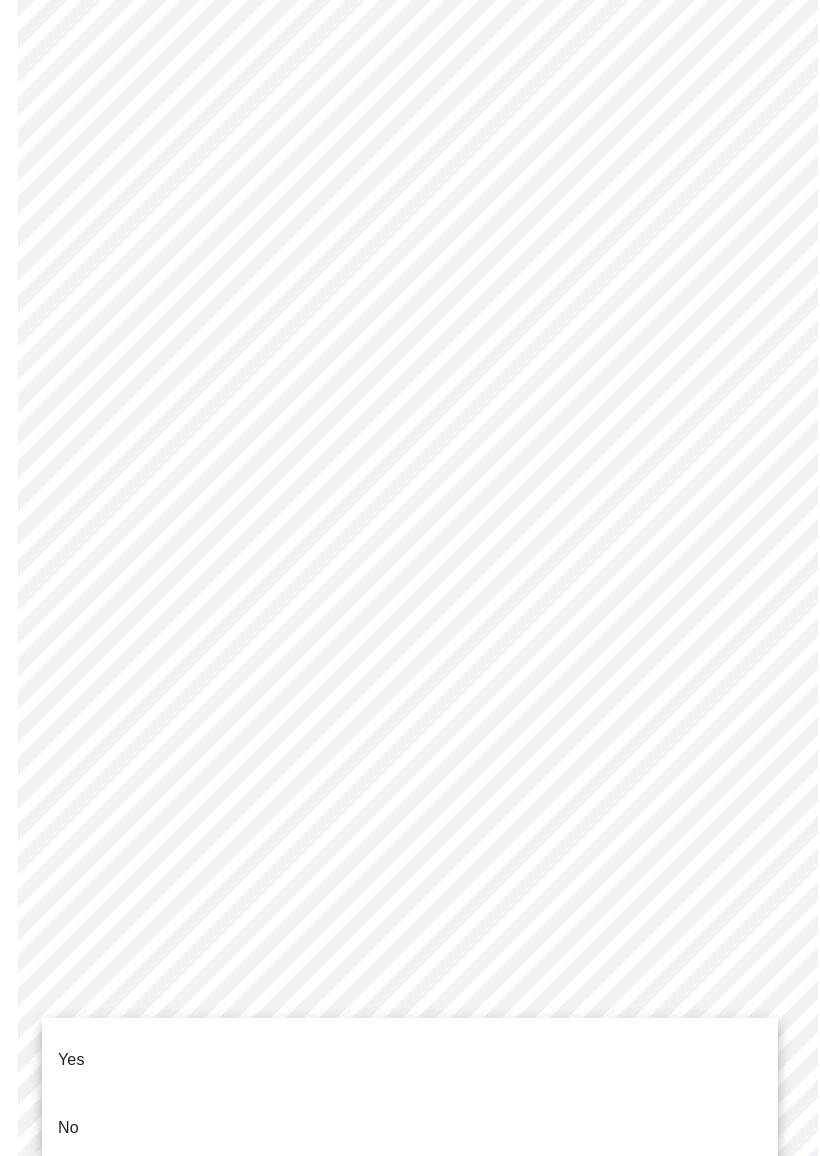 click on "Yes" at bounding box center (410, 1060) 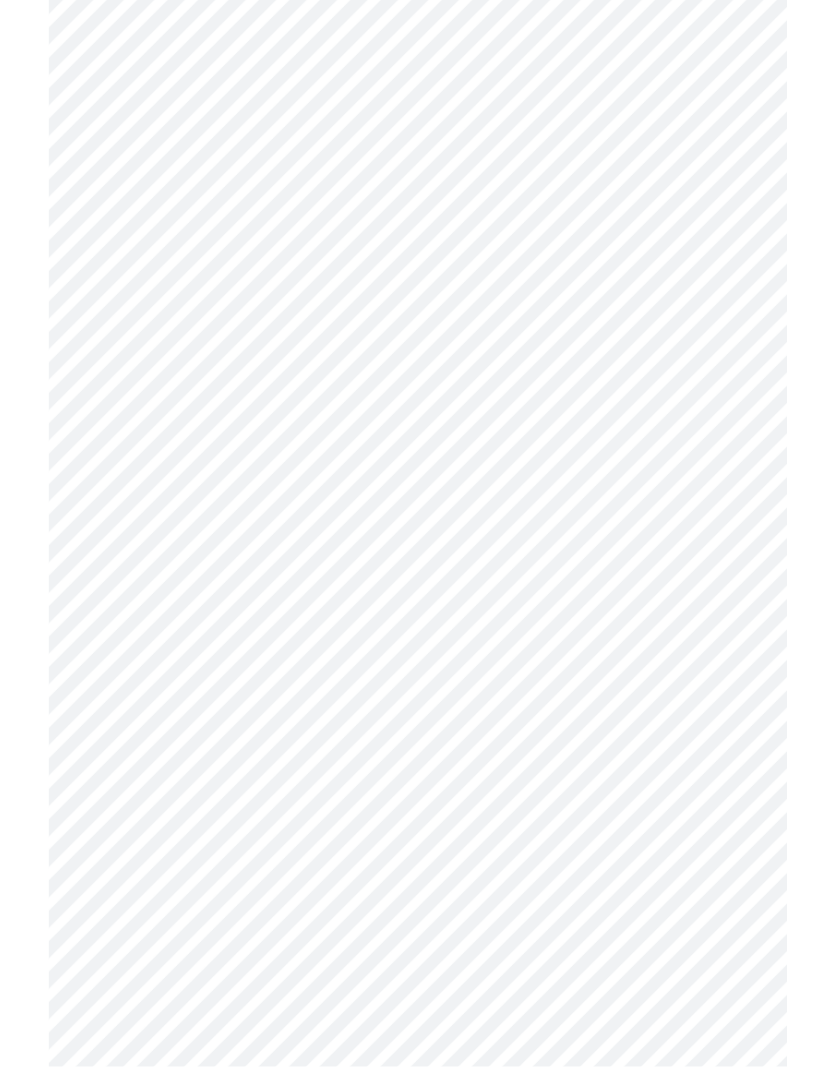 scroll, scrollTop: 5076, scrollLeft: 0, axis: vertical 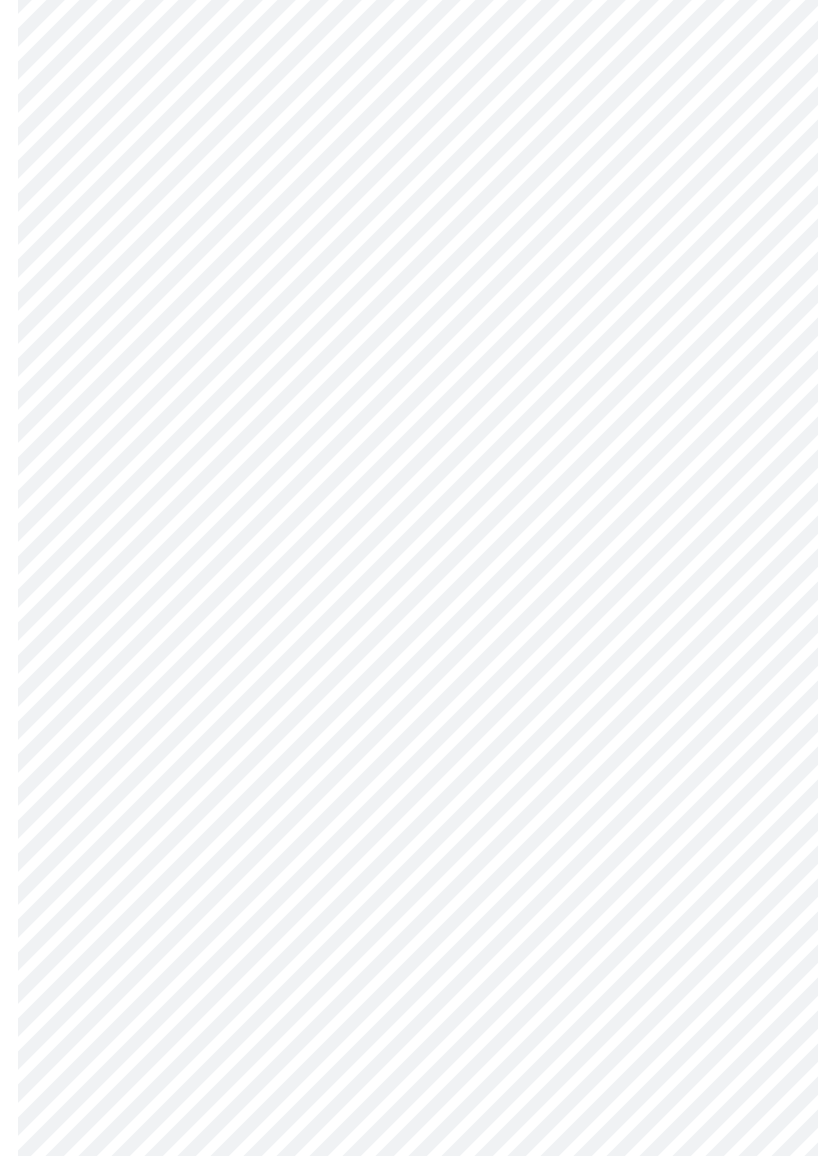 click on "MyMenopauseRx Intake Questions 7  /  13" at bounding box center (410, -1885) 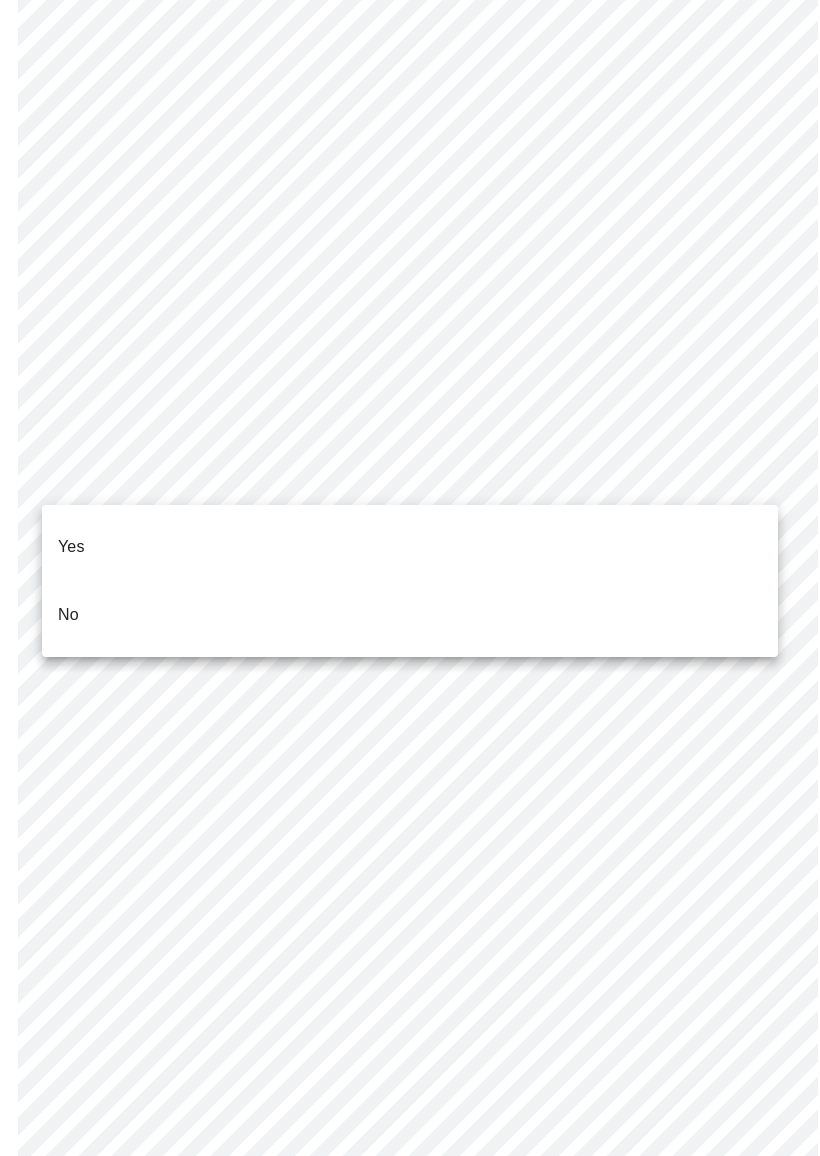 click on "No" at bounding box center (68, 615) 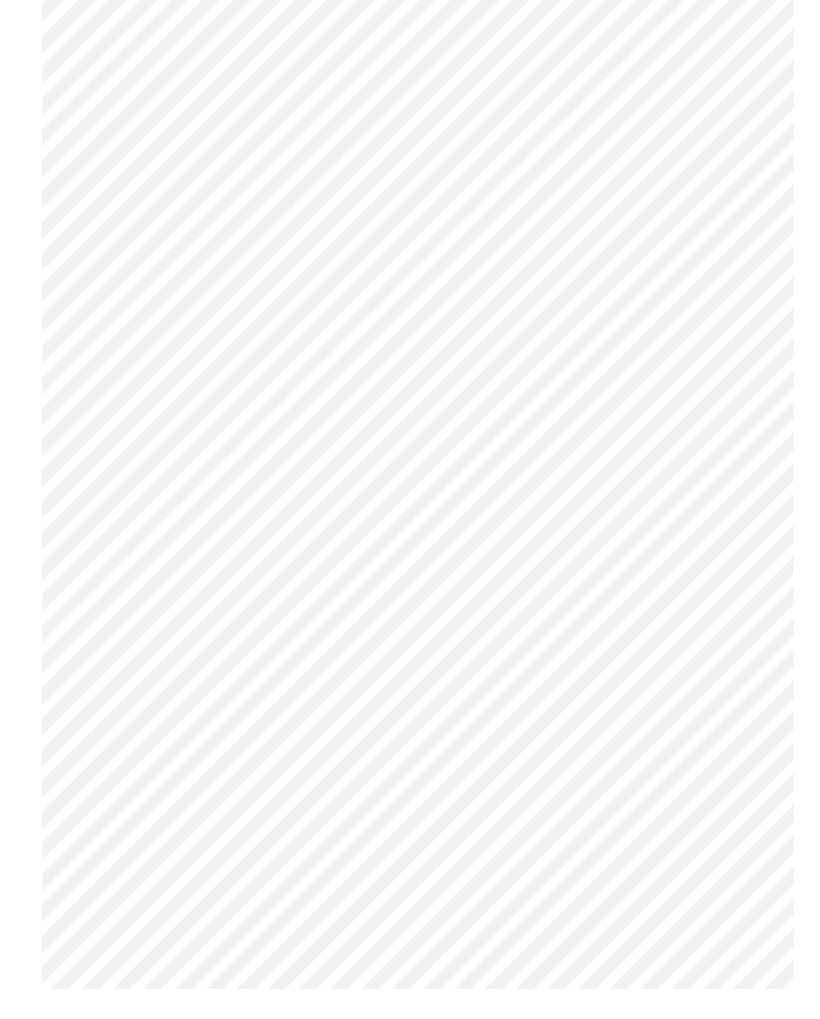 scroll, scrollTop: 1105, scrollLeft: 0, axis: vertical 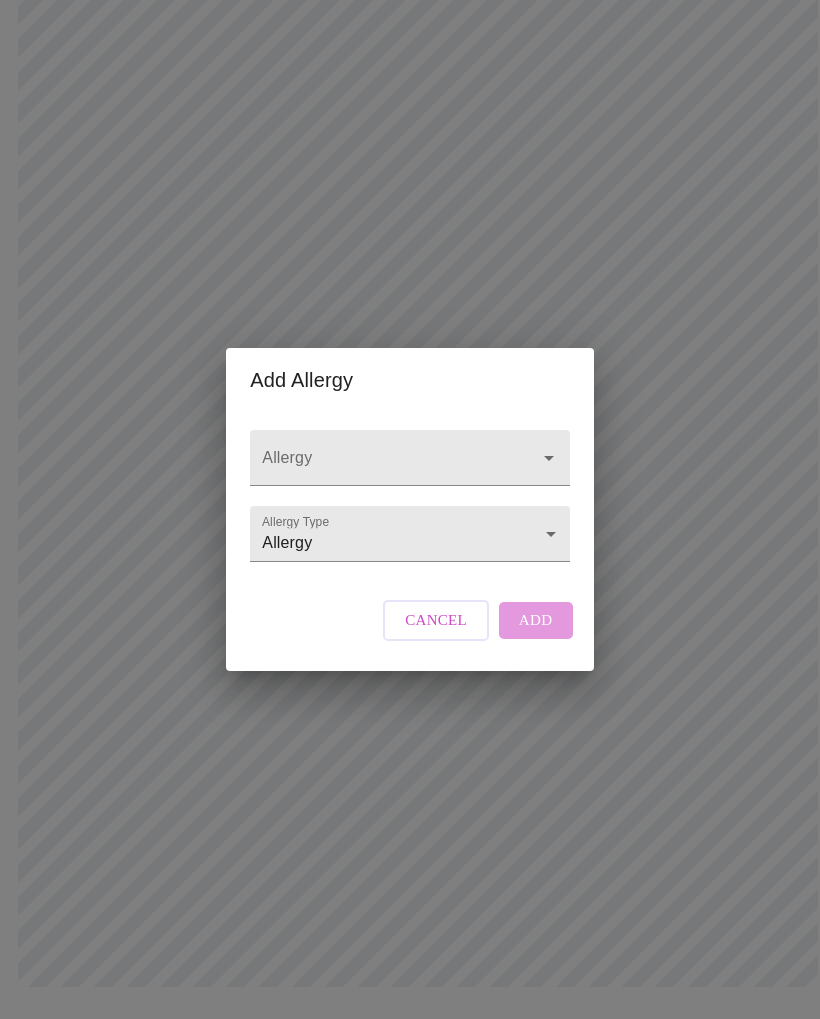 click 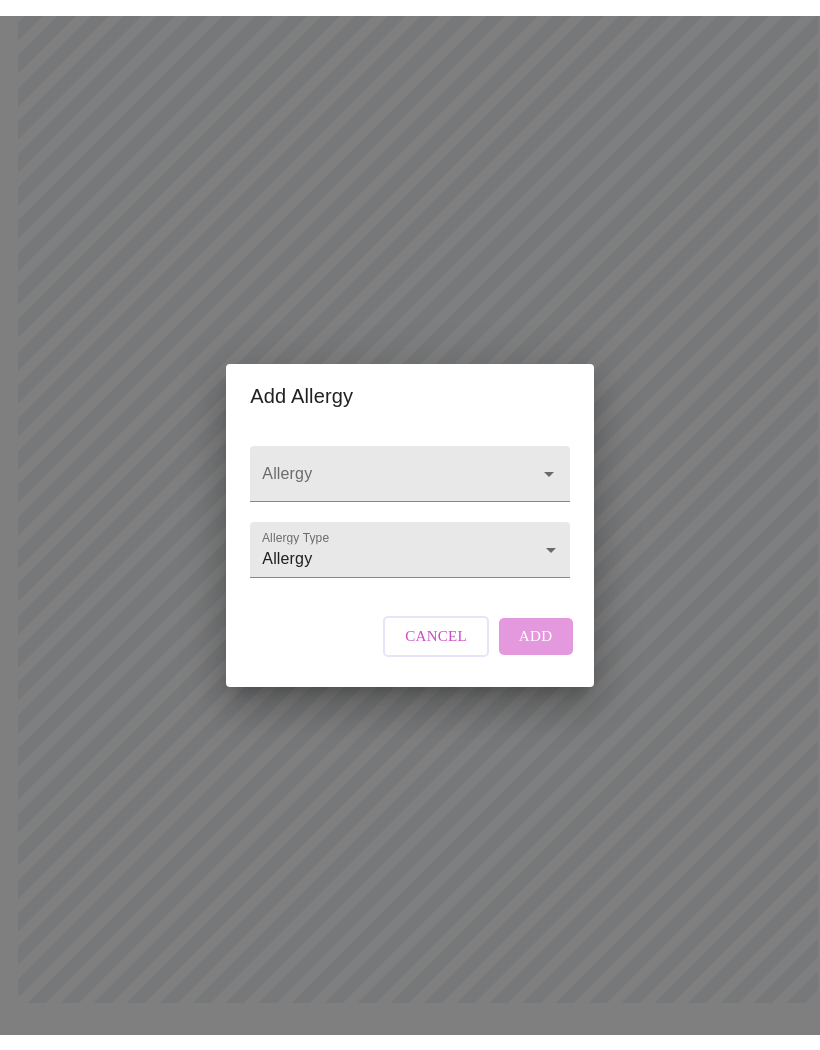 scroll, scrollTop: 1074, scrollLeft: 0, axis: vertical 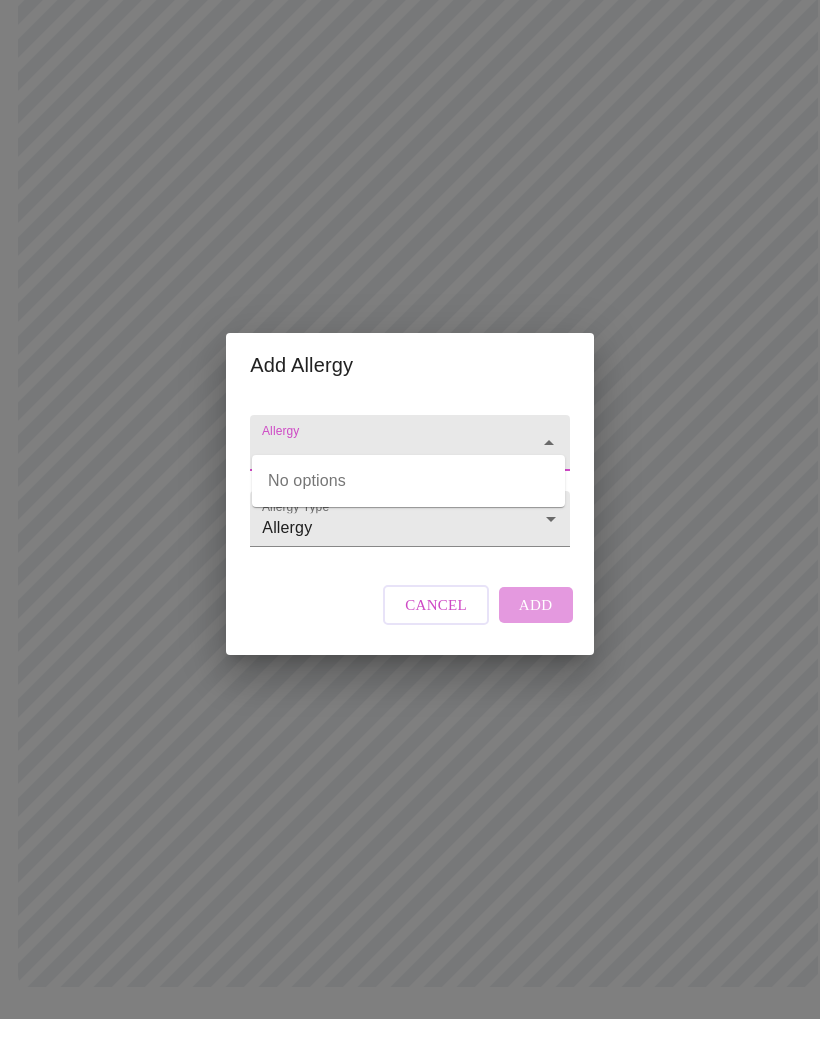 click on "MyMenopauseRx Intake Questions 13  /  13 Add Allergy Allergy Allergy Type Allergy Allergy Cancel Add No options" at bounding box center [410, -4] 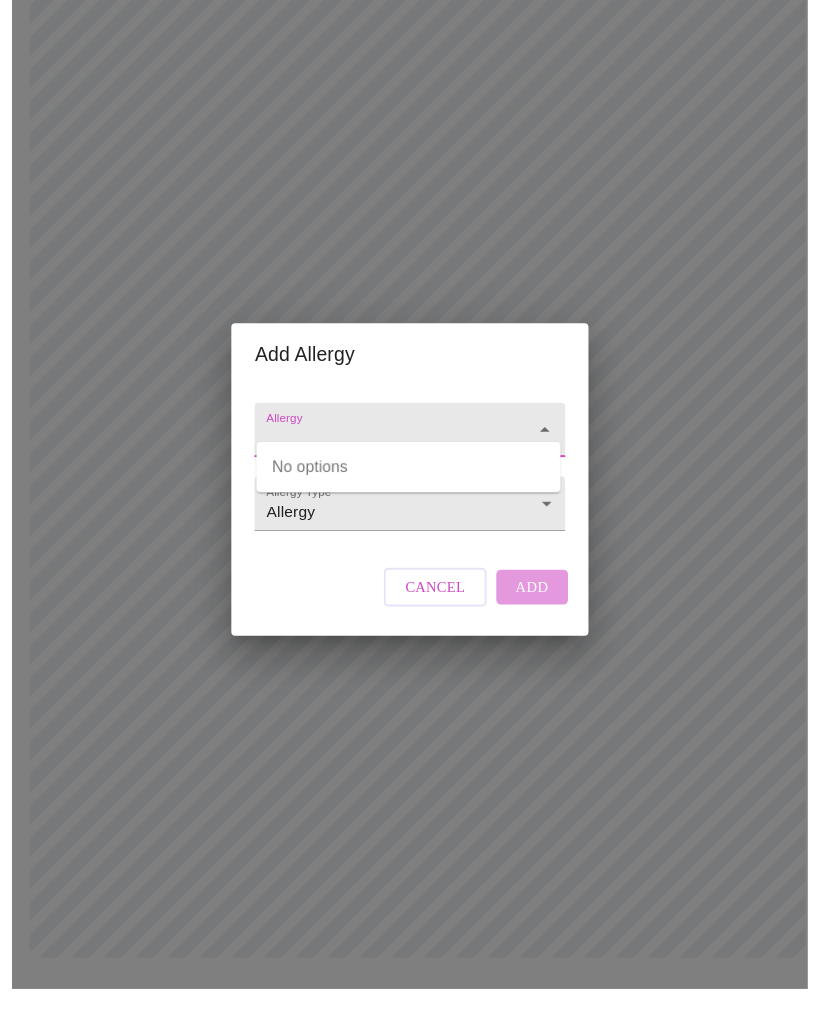 scroll, scrollTop: 1105, scrollLeft: 0, axis: vertical 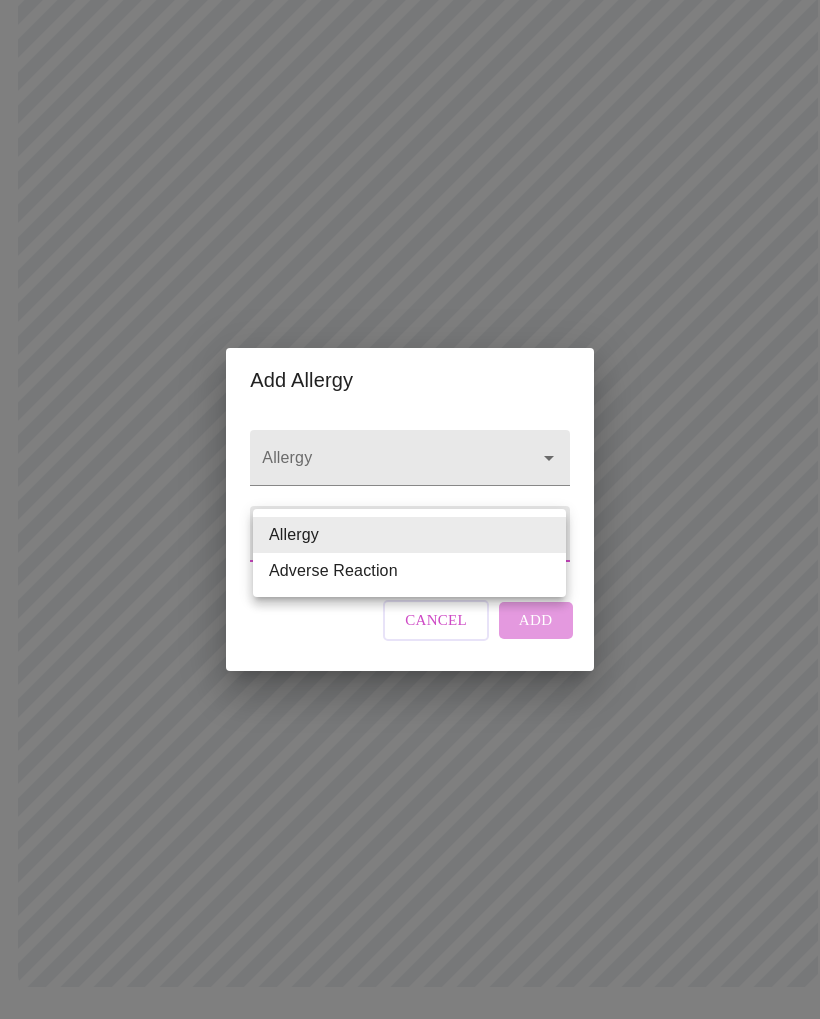 click on "Adverse Reaction" at bounding box center [409, 571] 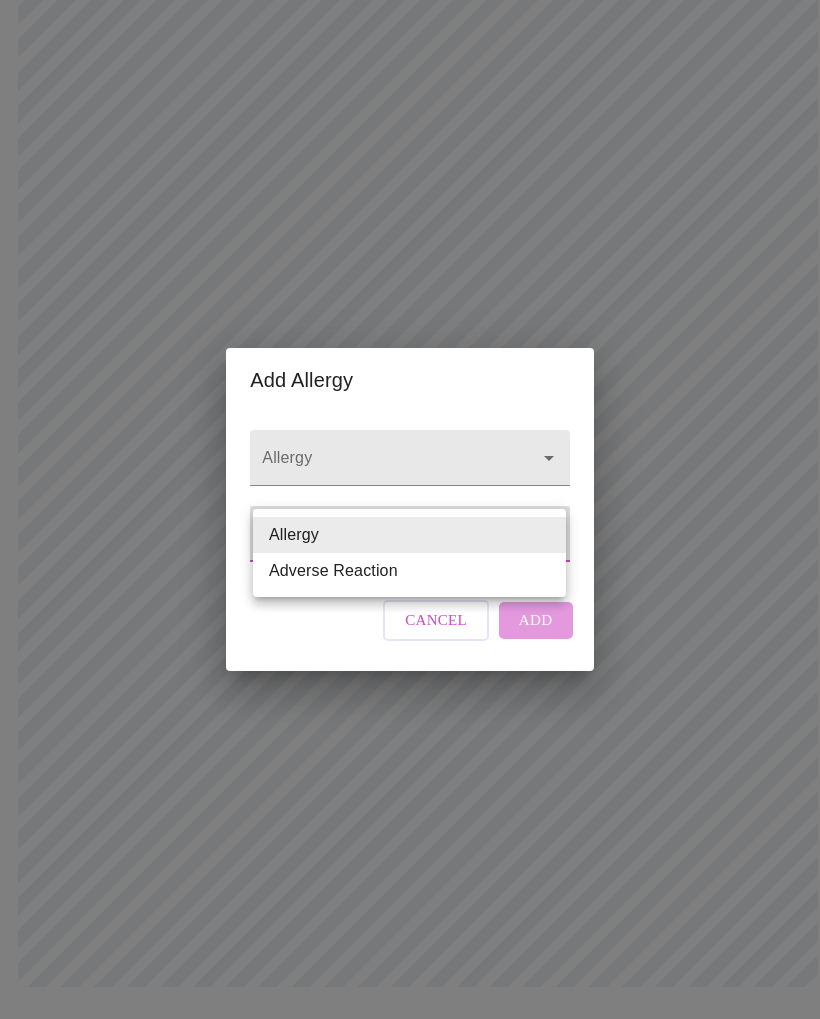type on "Adverse Reaction" 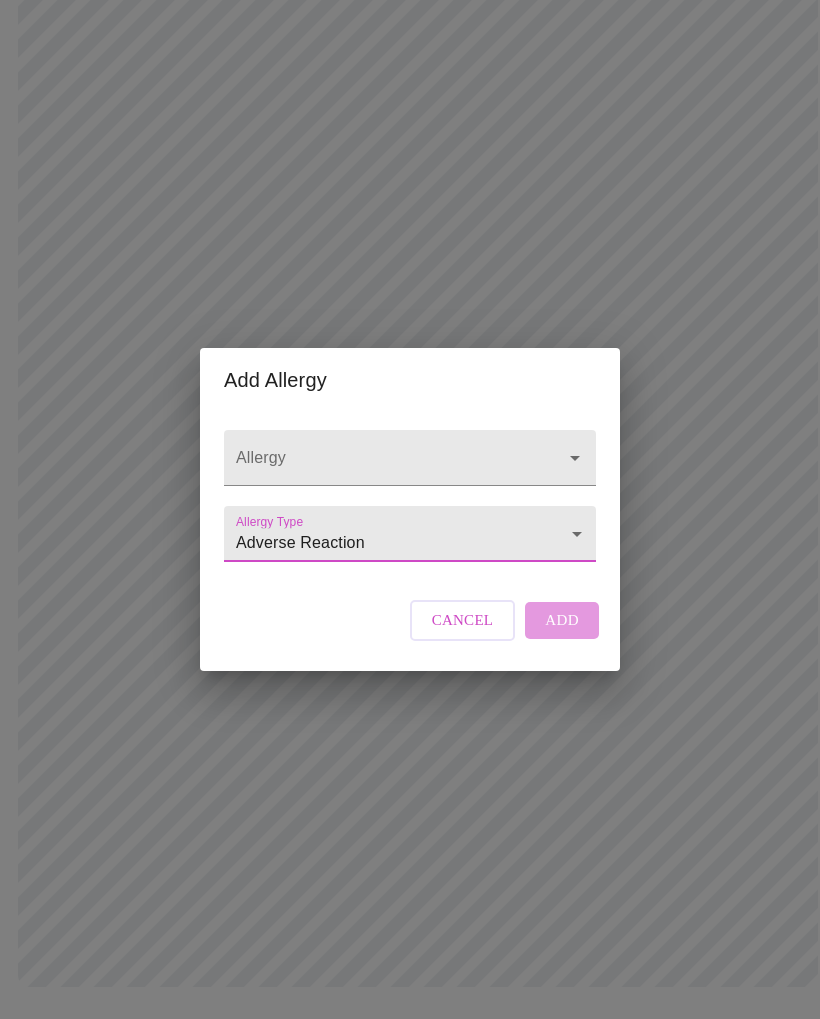 click on "MyMenopauseRx Intake Questions 13  /  13 Add Allergy Allergy Allergy Type Adverse Reaction Adverse Reaction Cancel Add" at bounding box center (410, -35) 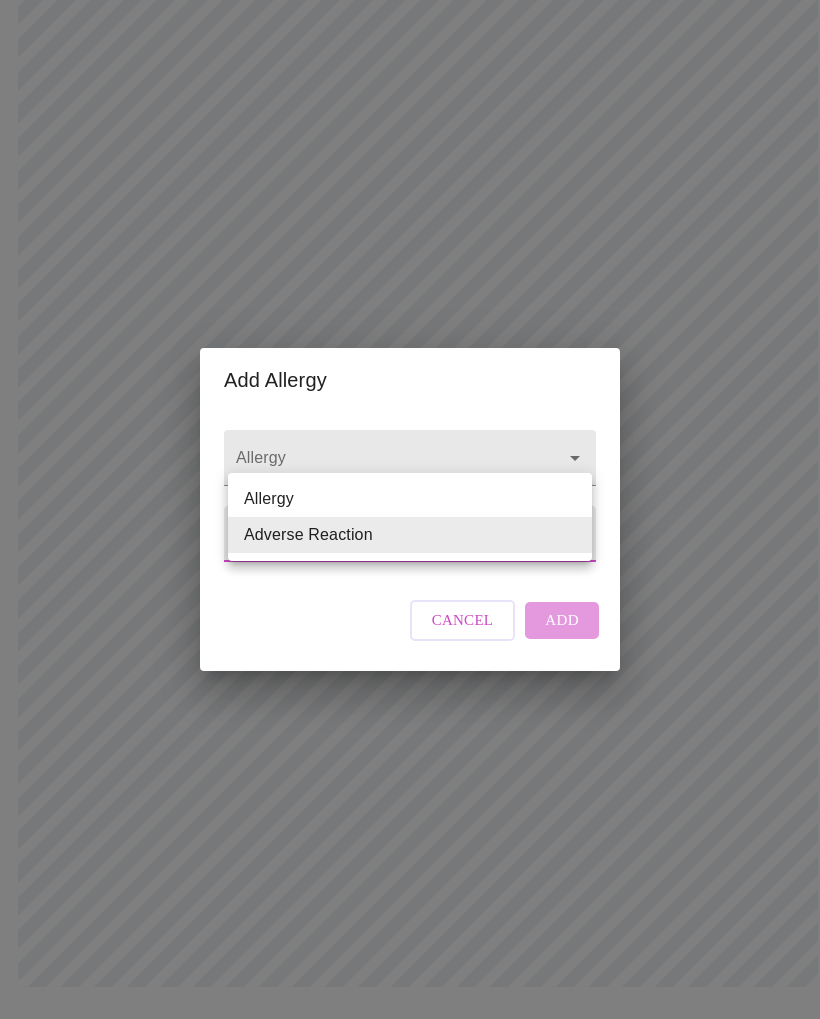click at bounding box center (410, 509) 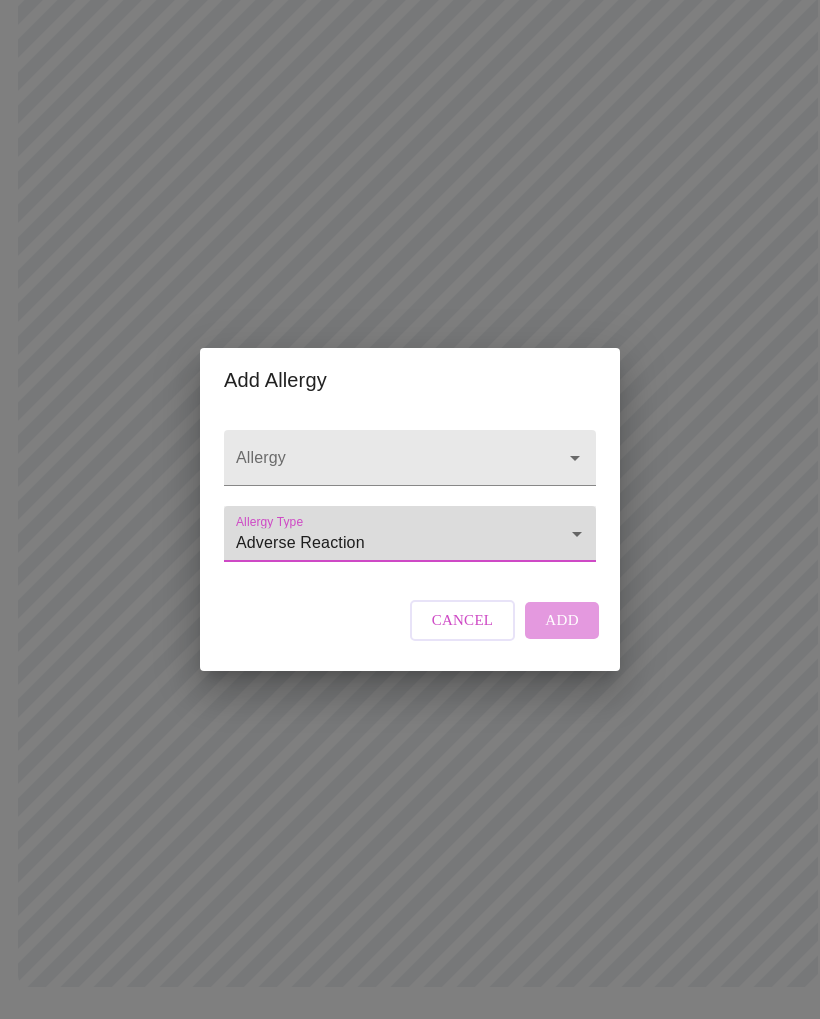 click 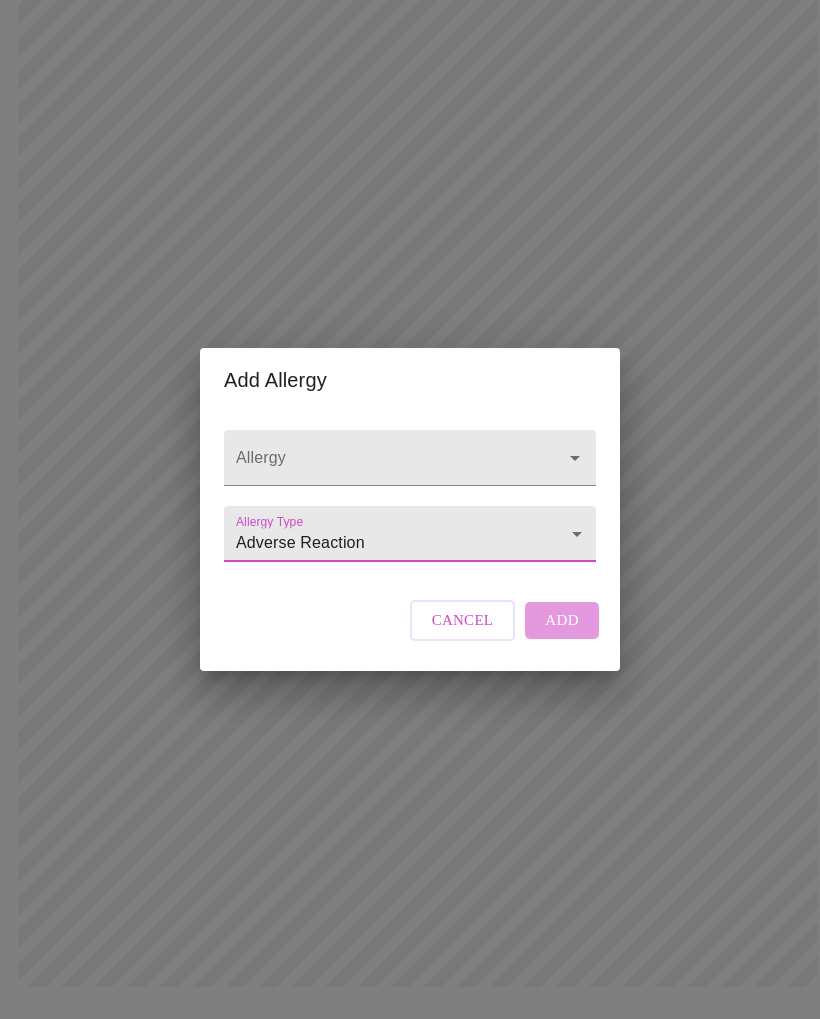 scroll, scrollTop: 1074, scrollLeft: 0, axis: vertical 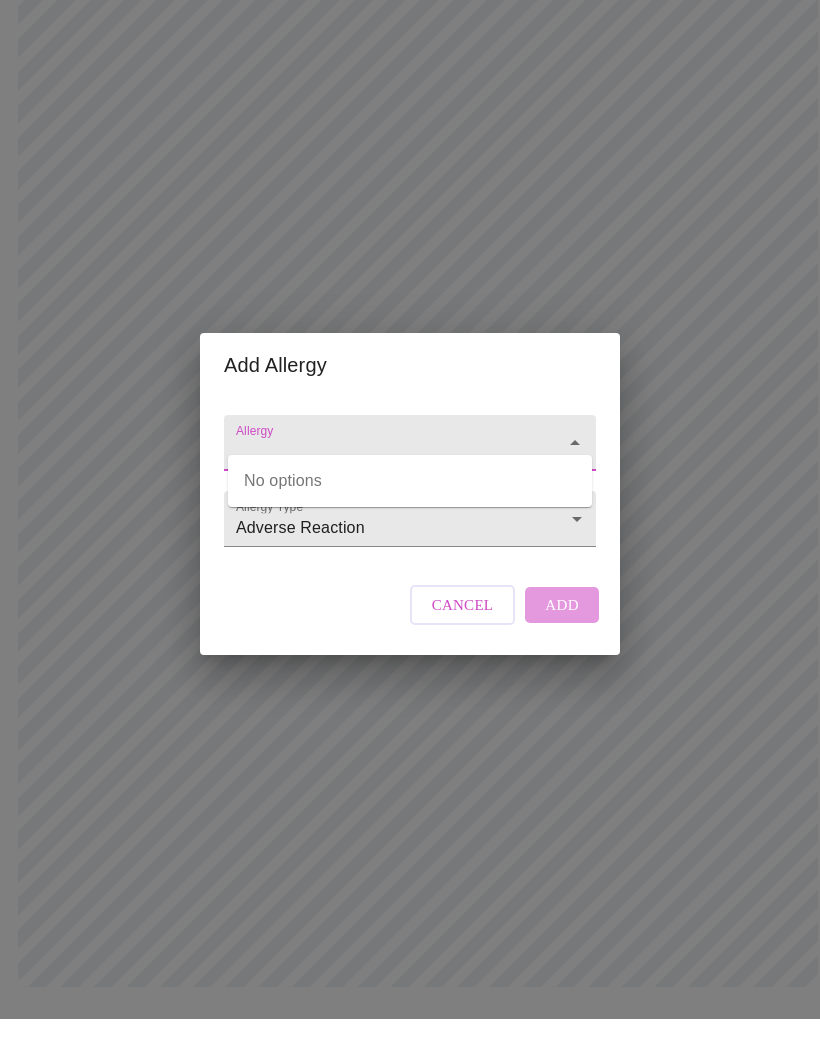 click on "Cancel" at bounding box center [463, 636] 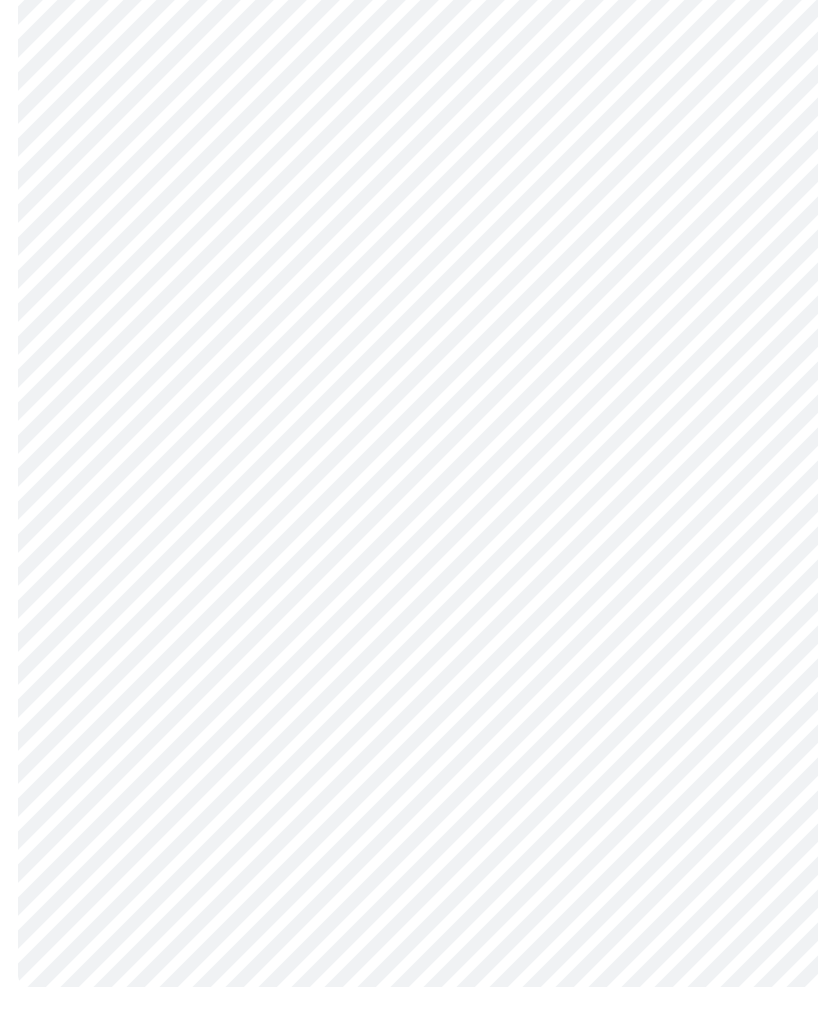scroll, scrollTop: 1105, scrollLeft: 0, axis: vertical 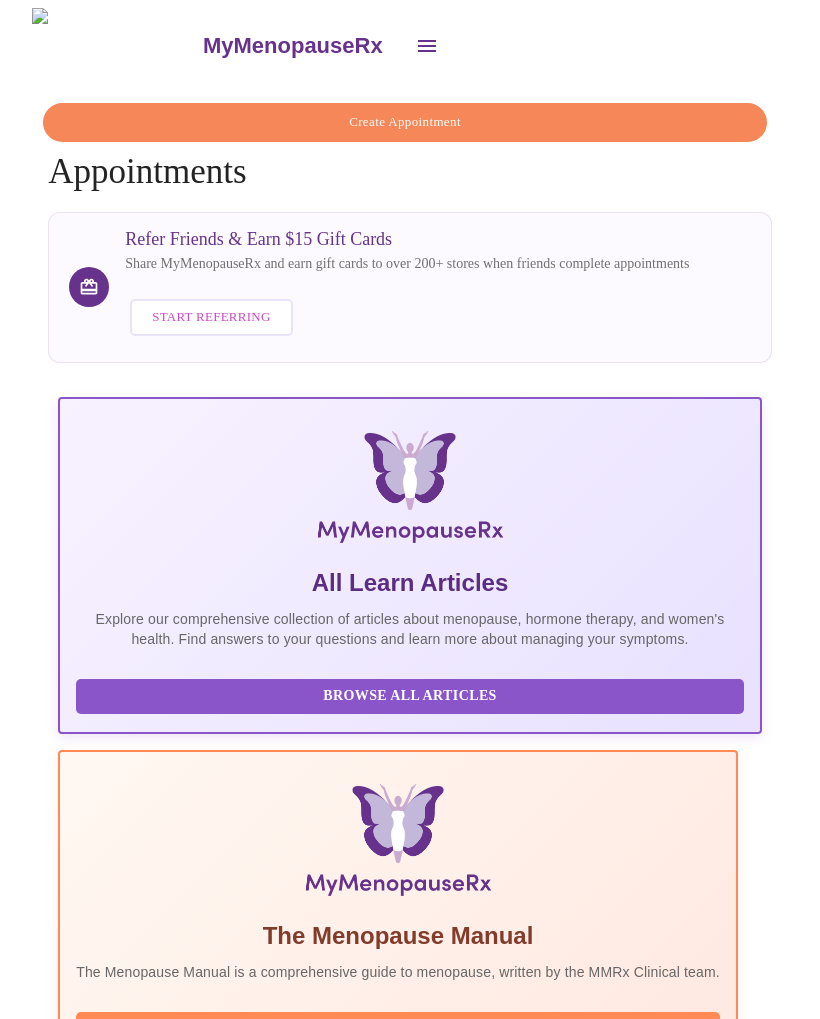 click on "Tuesday, August 5th 2025 @ 1:00pm - 1:20pm CDT" at bounding box center (372, 3213) 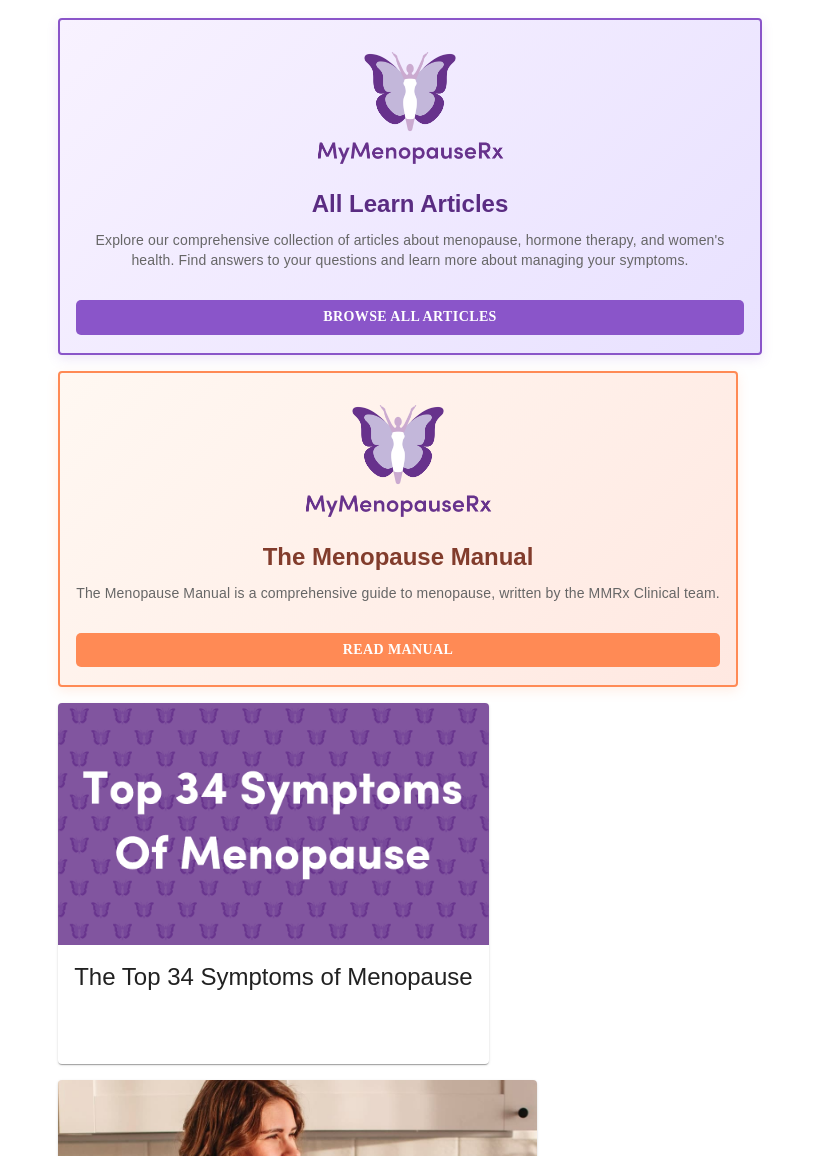 scroll, scrollTop: 378, scrollLeft: 0, axis: vertical 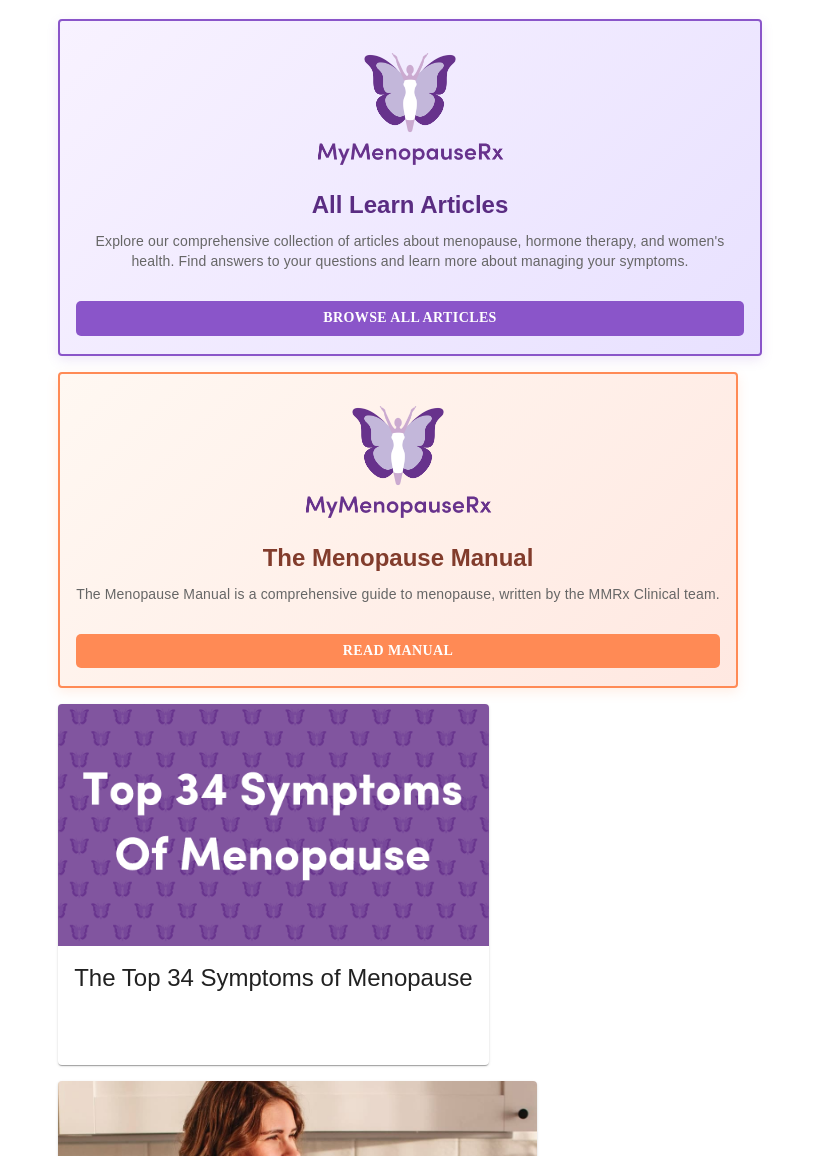 click on "View Appointment" at bounding box center [657, 3113] 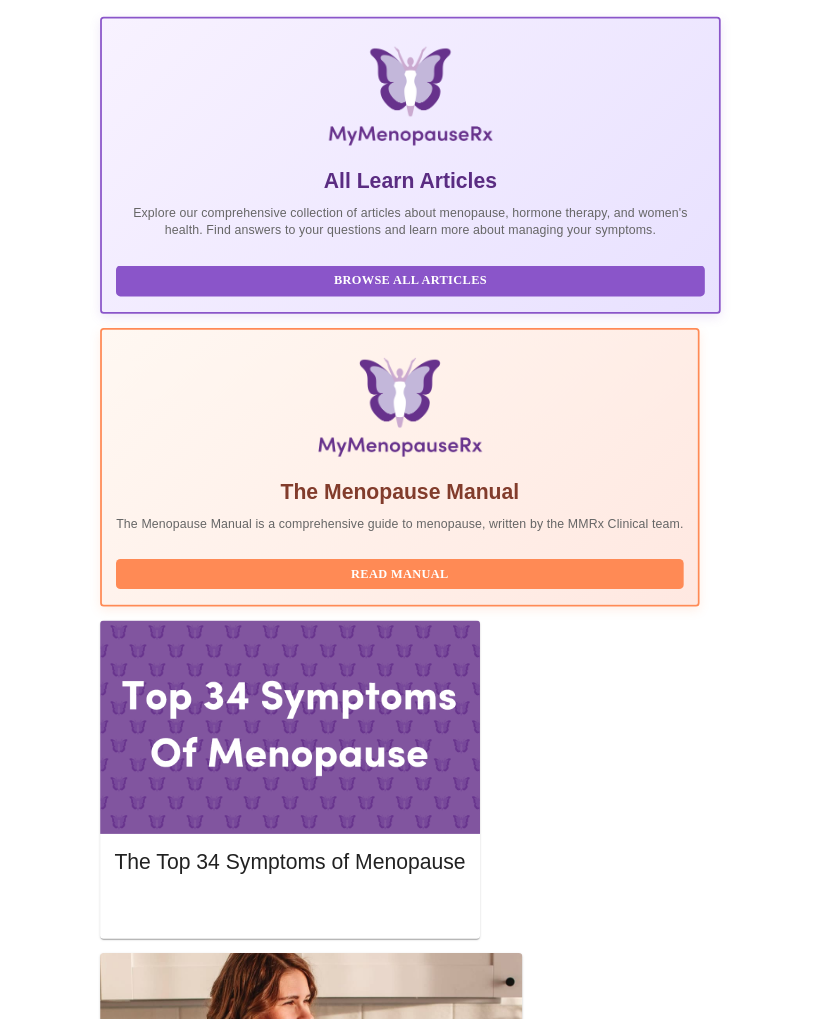scroll, scrollTop: 0, scrollLeft: 0, axis: both 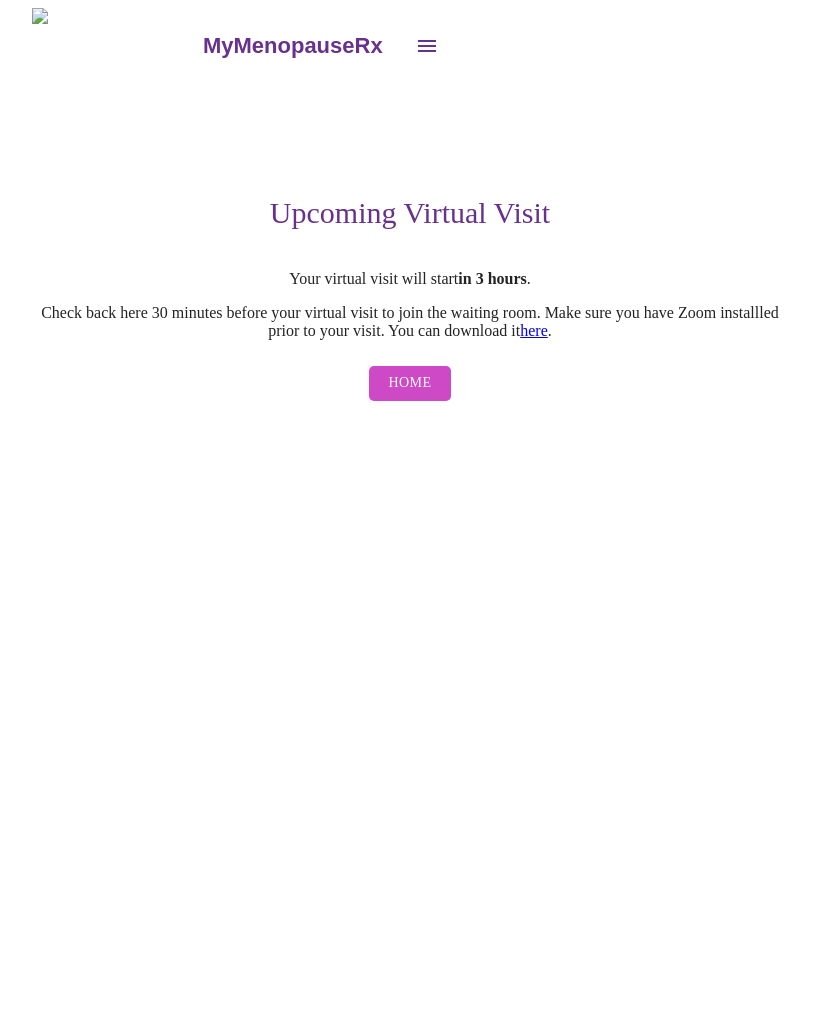 click on "Home" at bounding box center (410, 383) 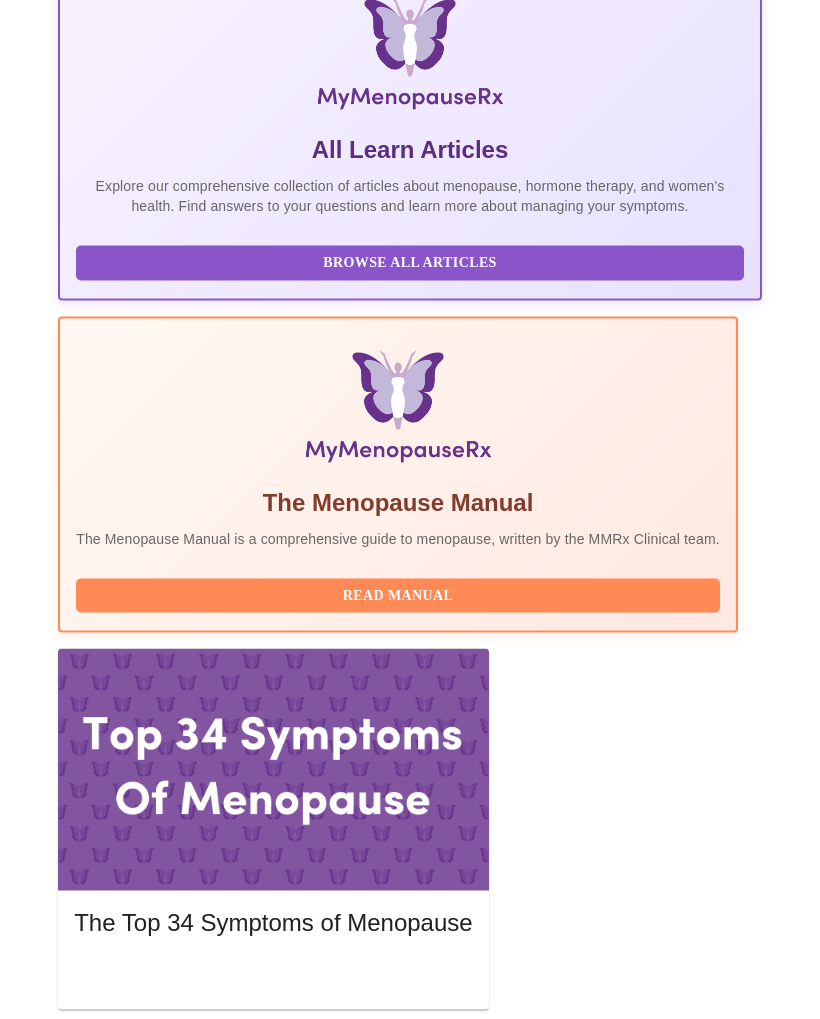 scroll, scrollTop: 434, scrollLeft: 0, axis: vertical 